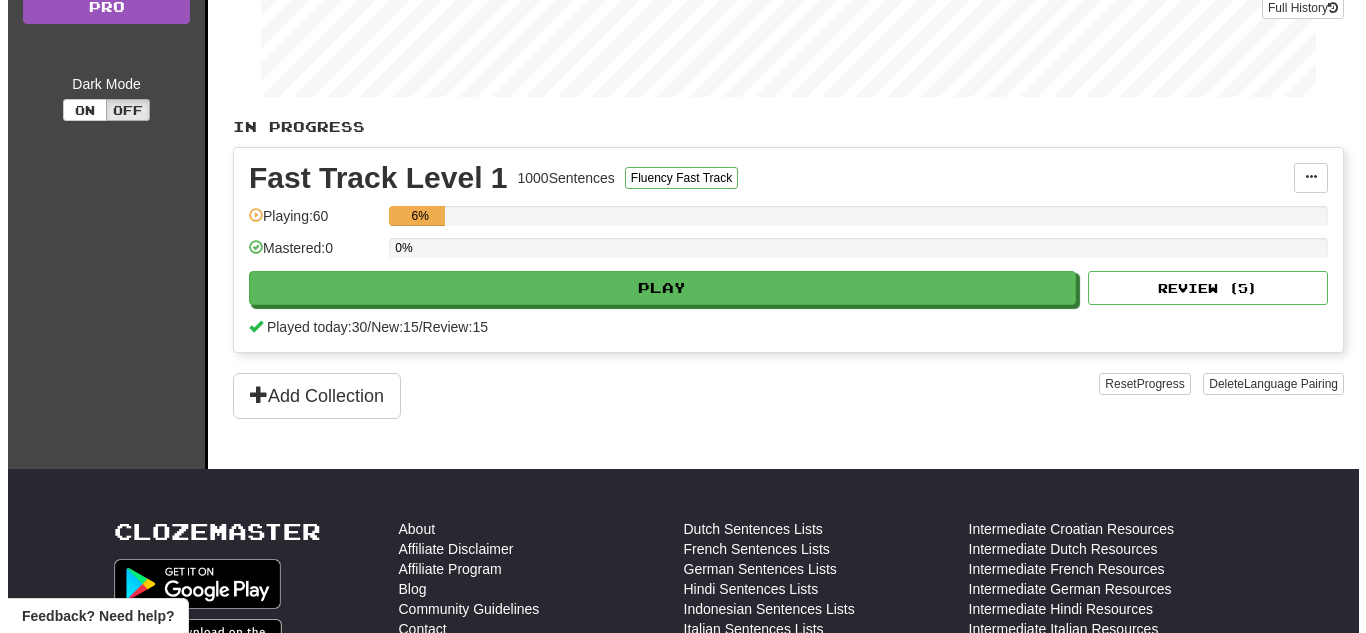 scroll, scrollTop: 318, scrollLeft: 0, axis: vertical 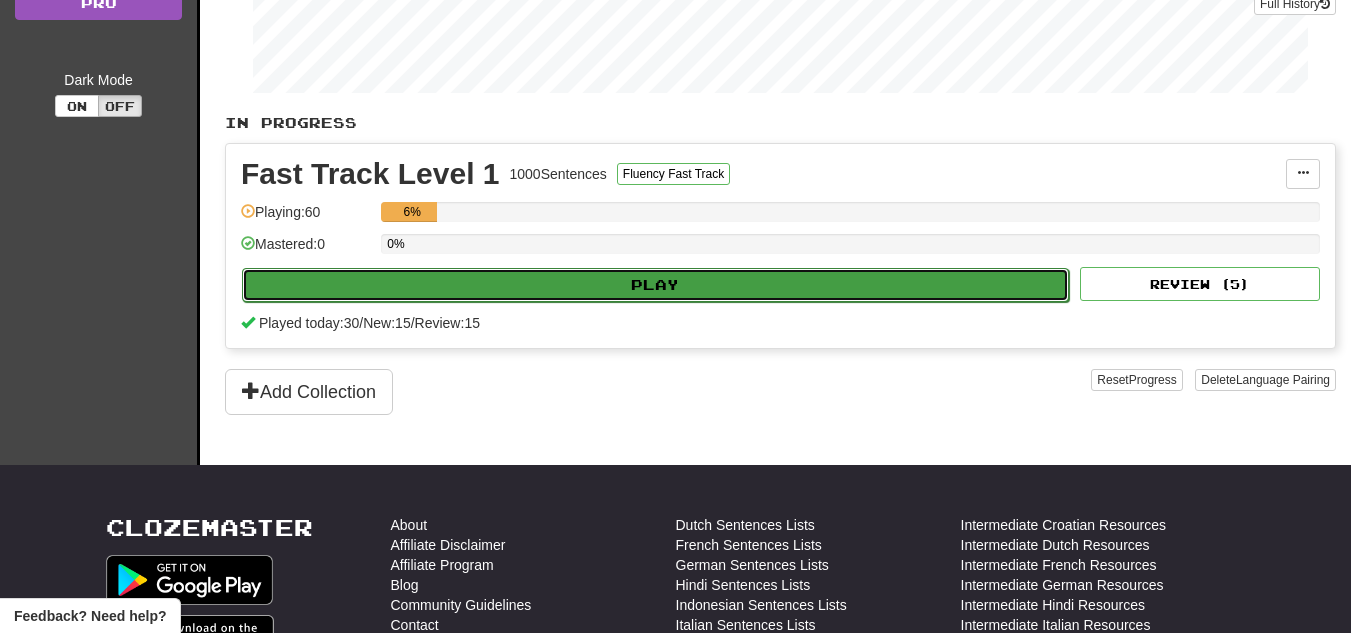 click on "Play" at bounding box center (655, 285) 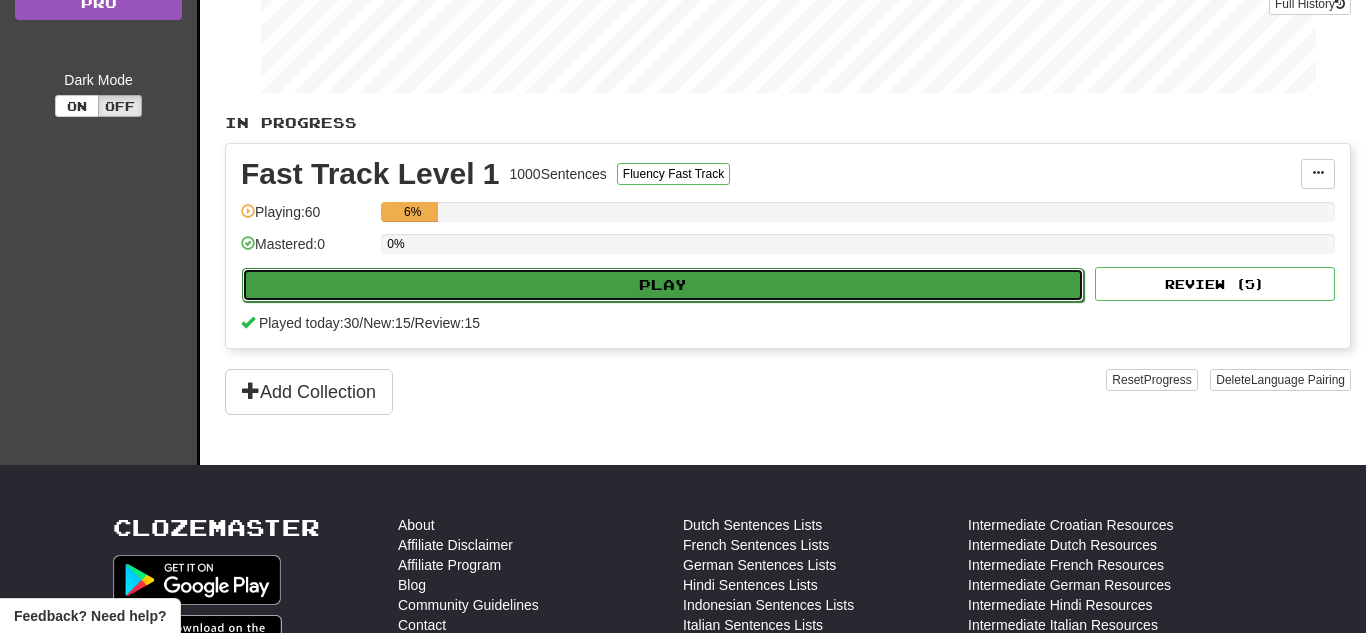 select on "**" 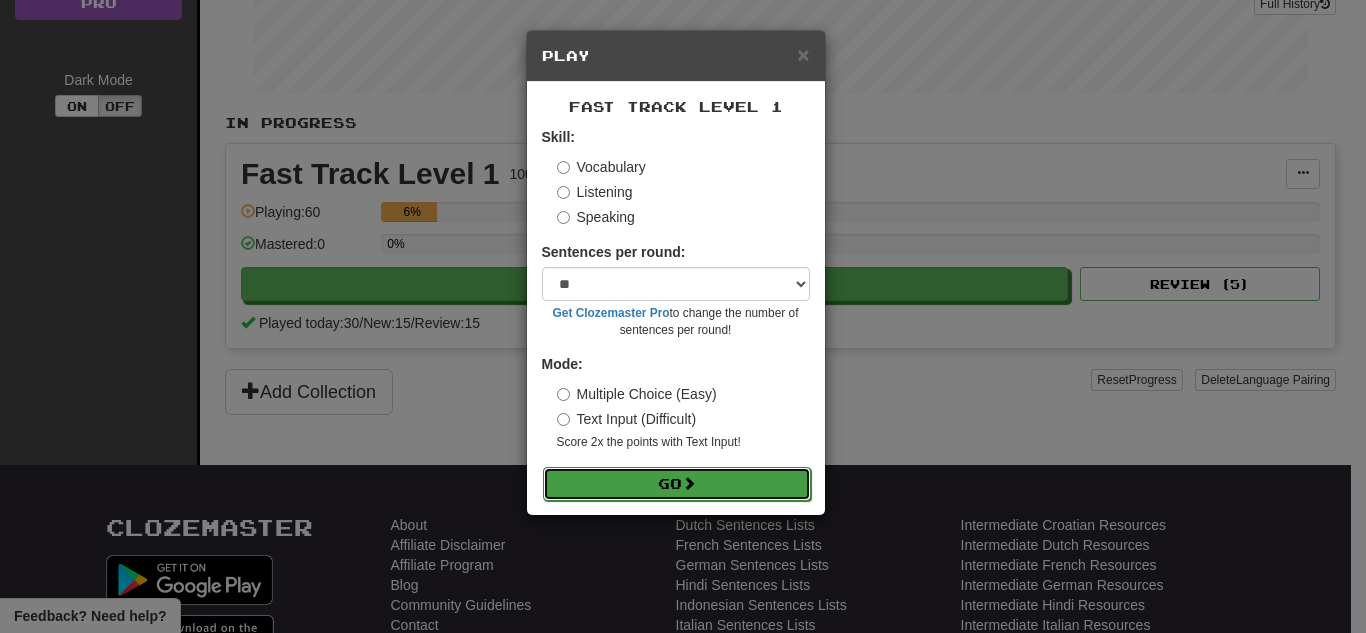 click on "Go" at bounding box center [677, 484] 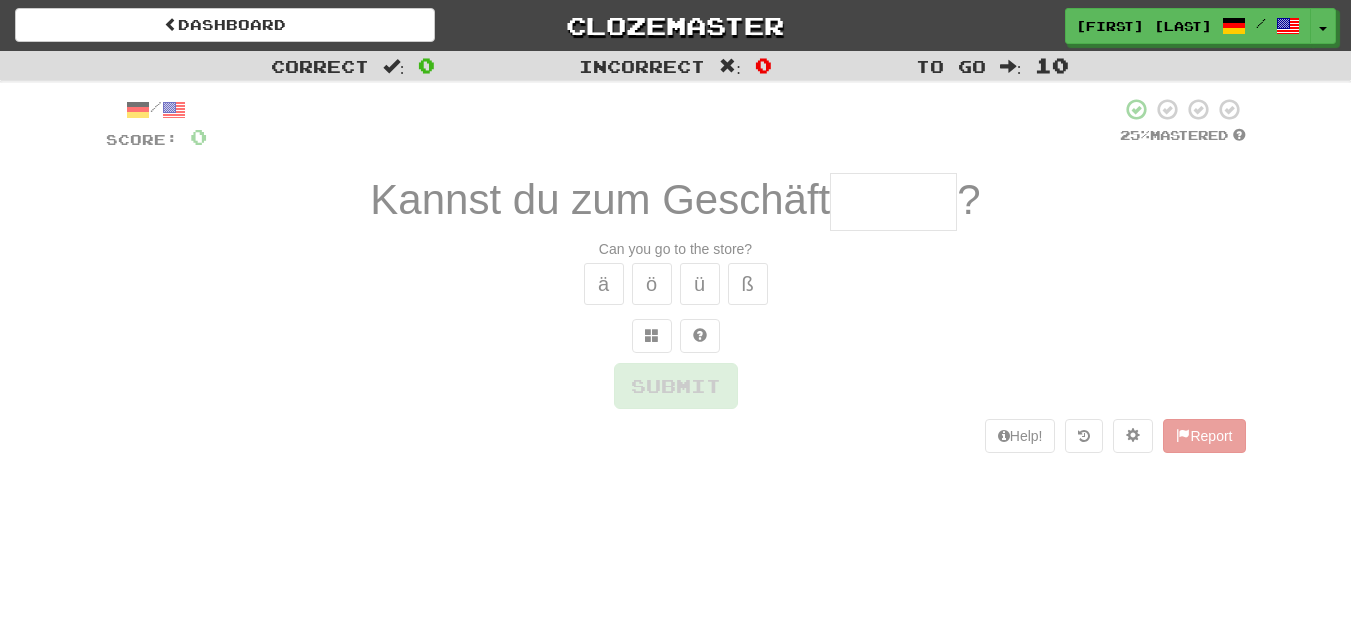 scroll, scrollTop: 0, scrollLeft: 0, axis: both 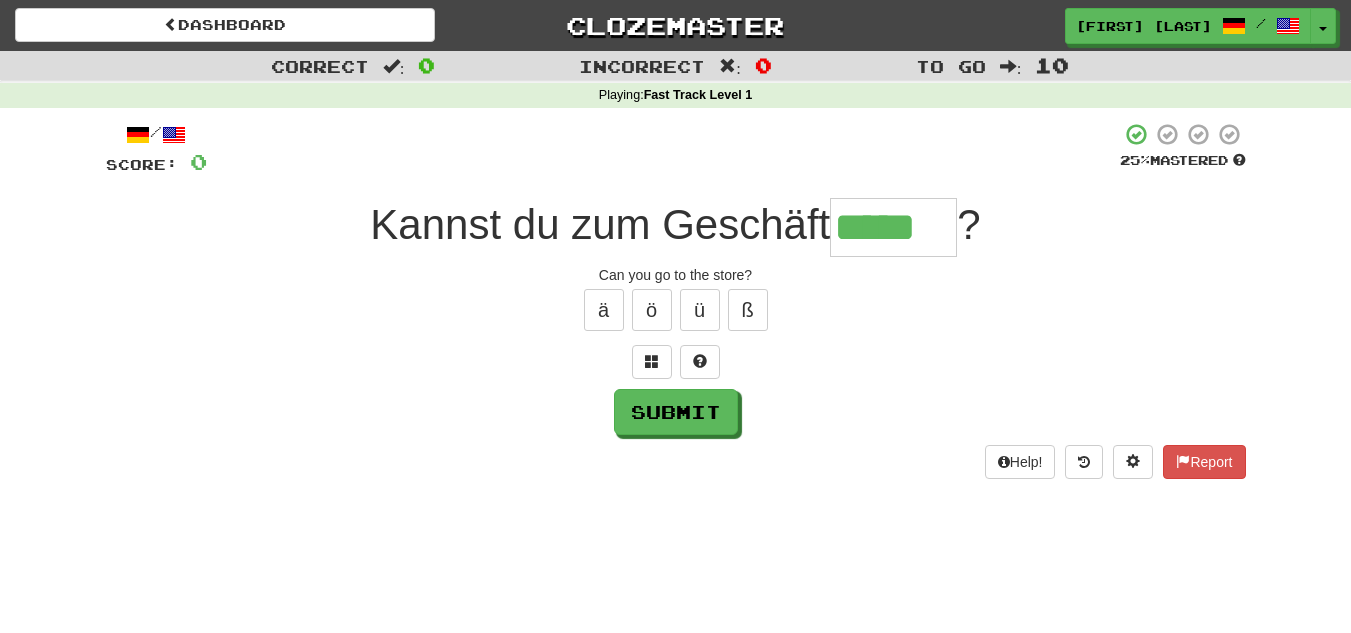 type on "*****" 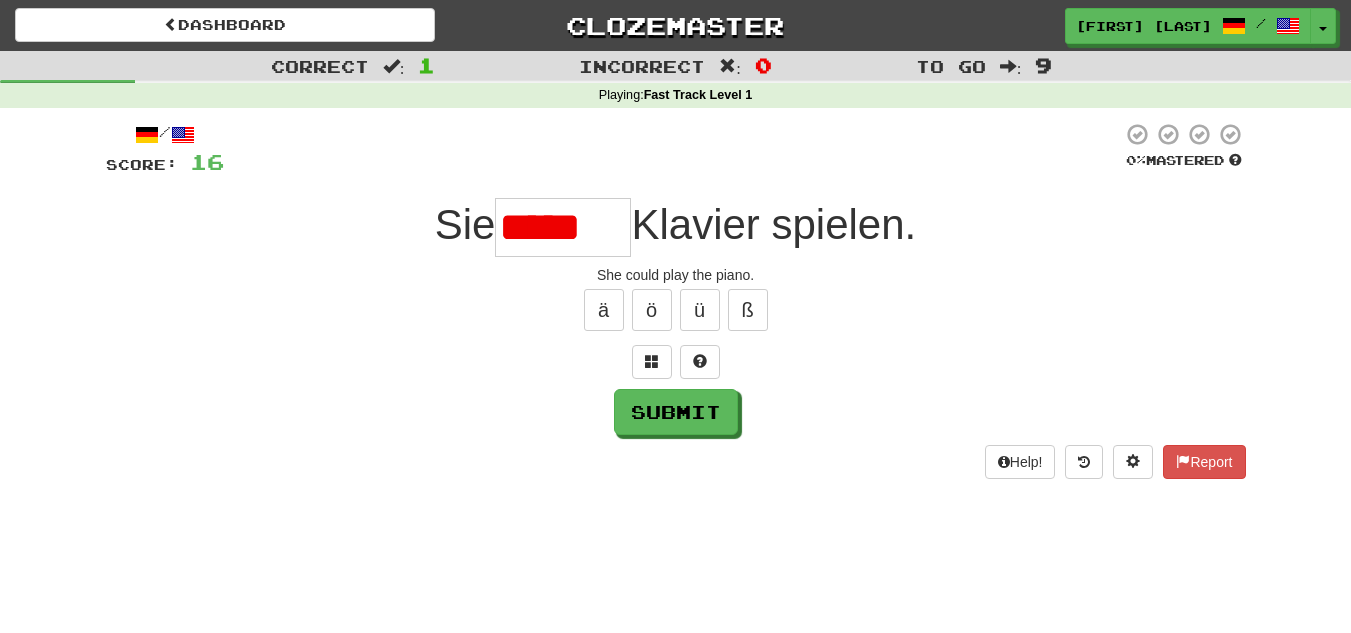 scroll, scrollTop: 0, scrollLeft: 0, axis: both 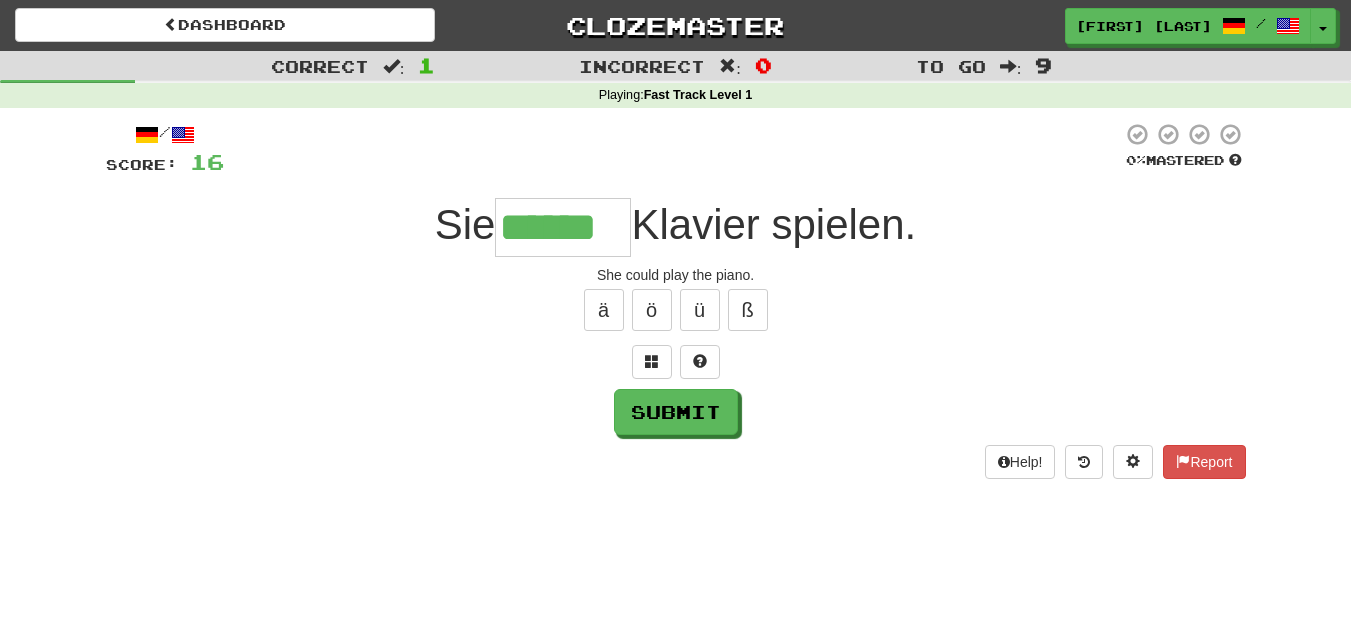 type on "******" 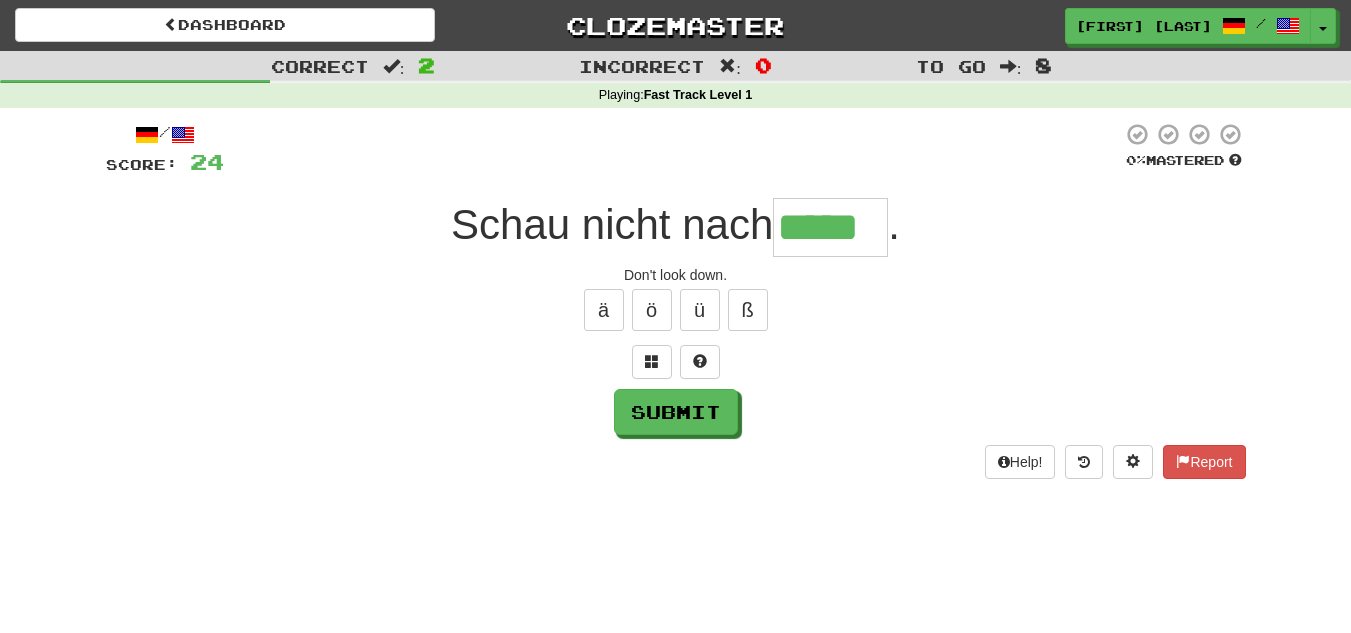 type on "*****" 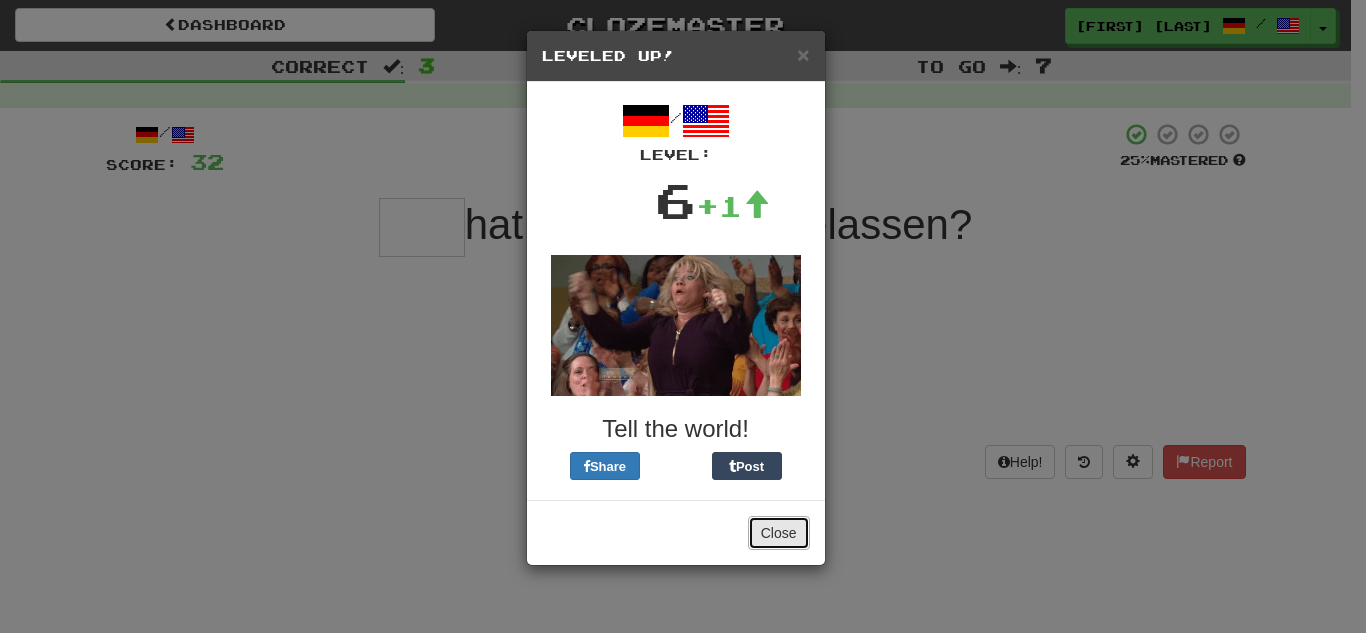 click on "Close" at bounding box center (779, 533) 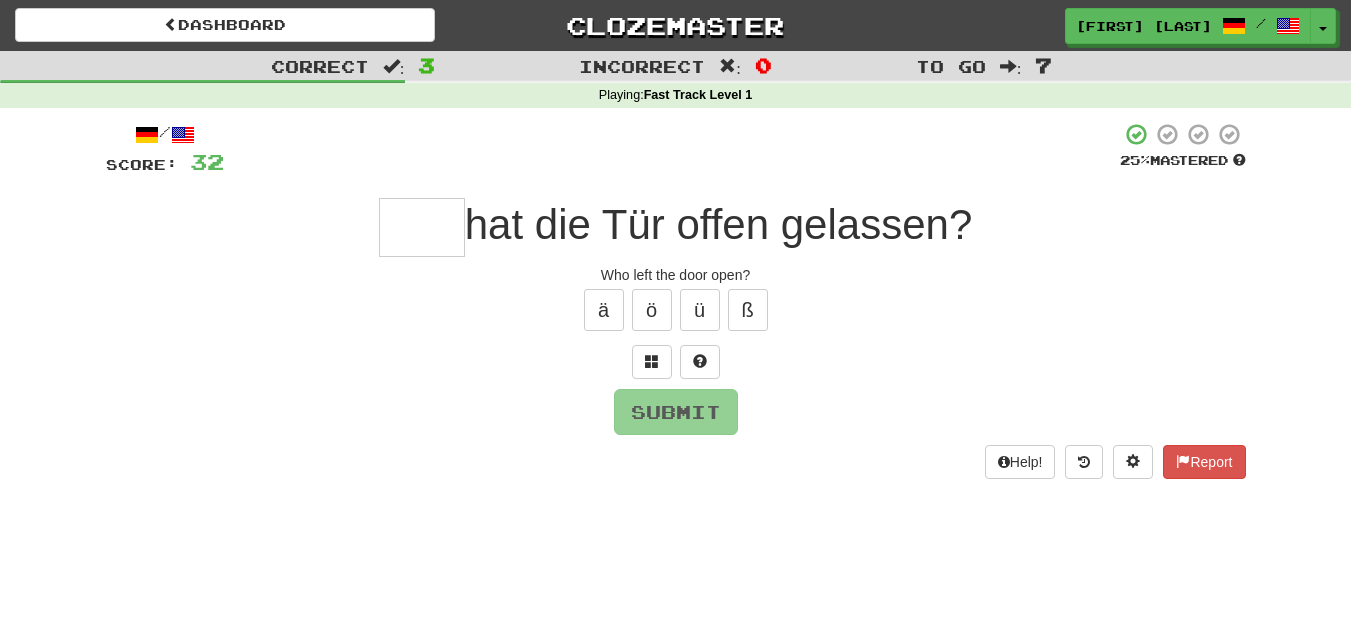 click at bounding box center [422, 227] 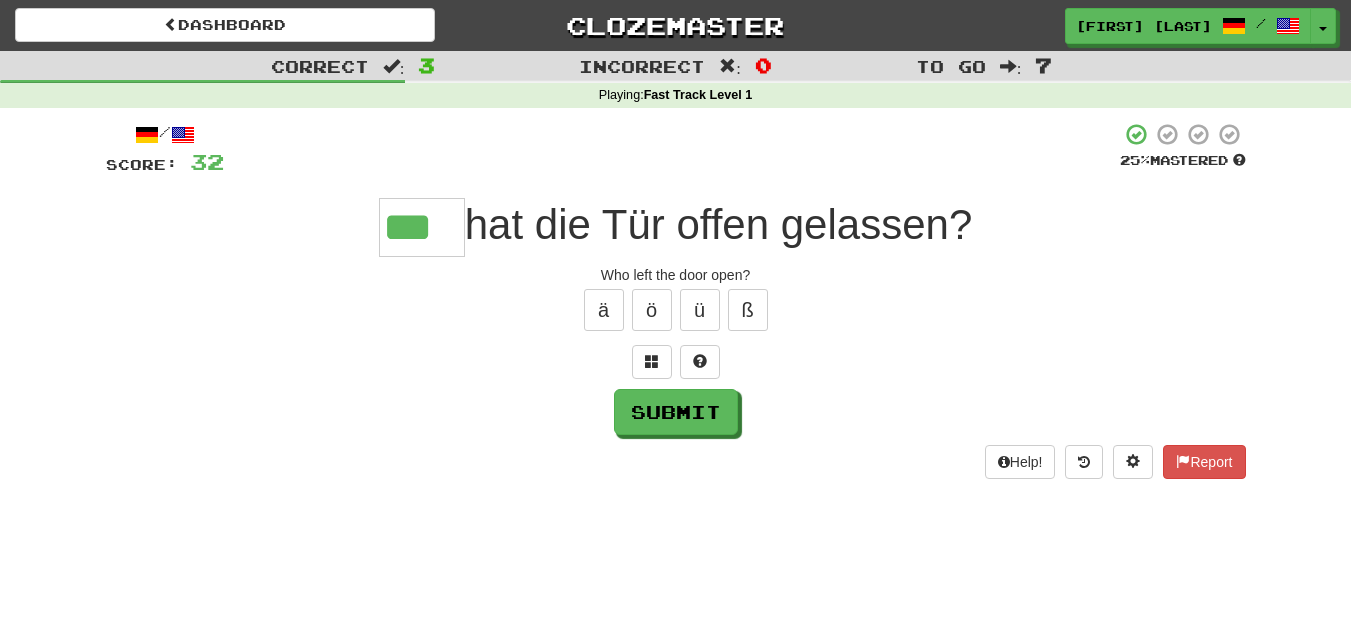 type on "***" 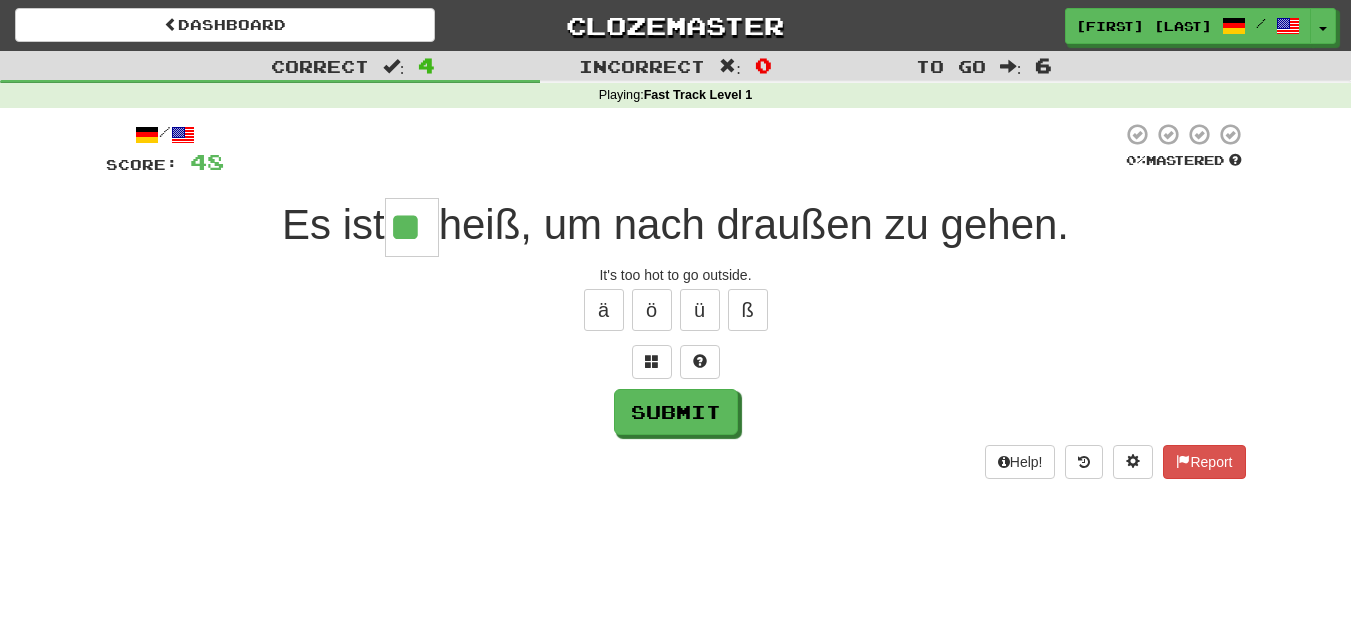 type on "**" 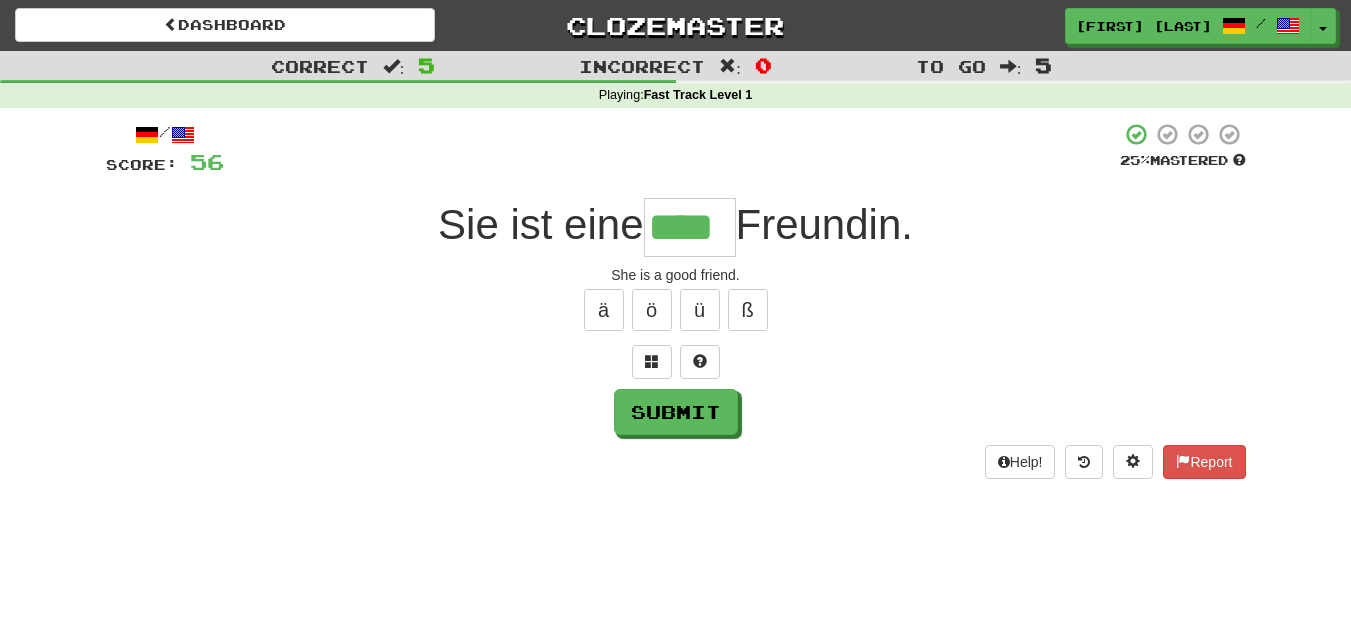 type on "****" 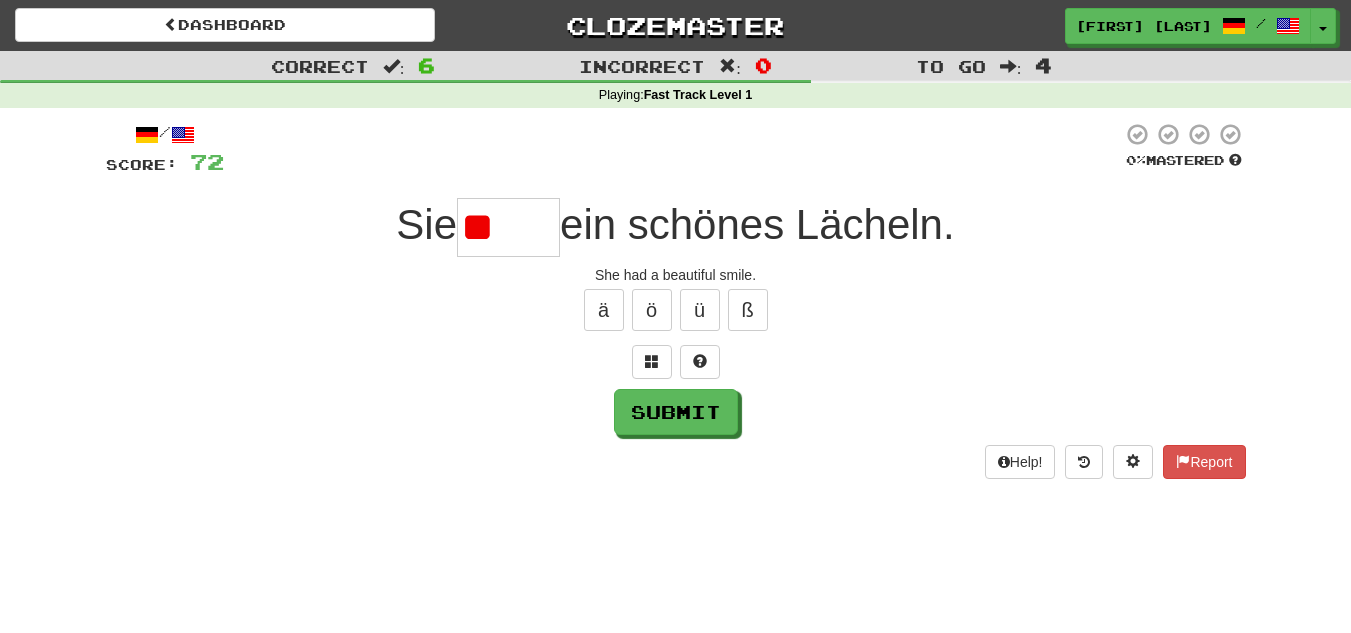 type on "*" 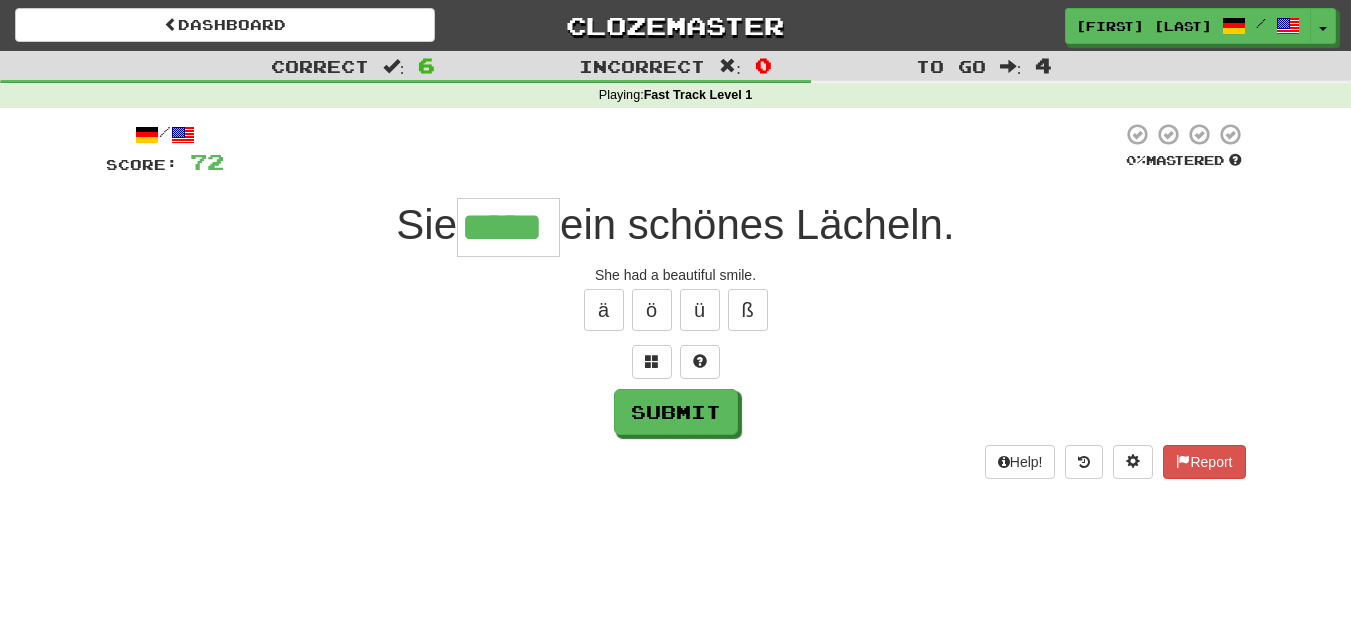 type on "*****" 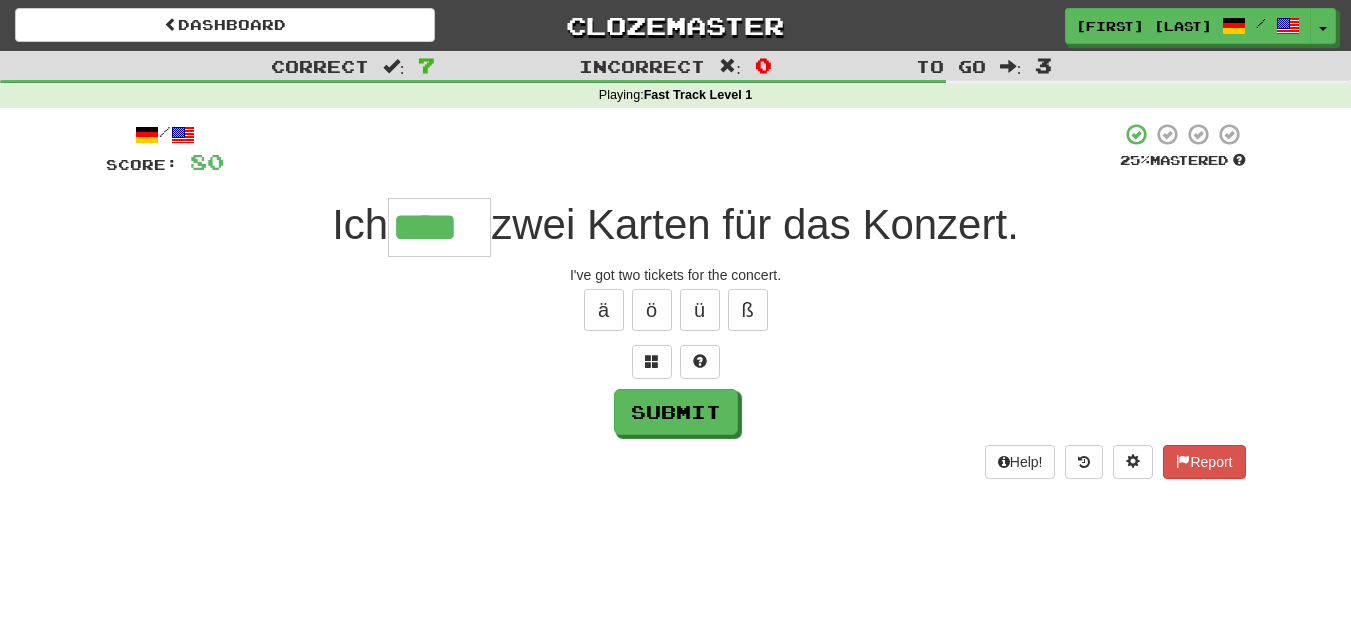 type on "****" 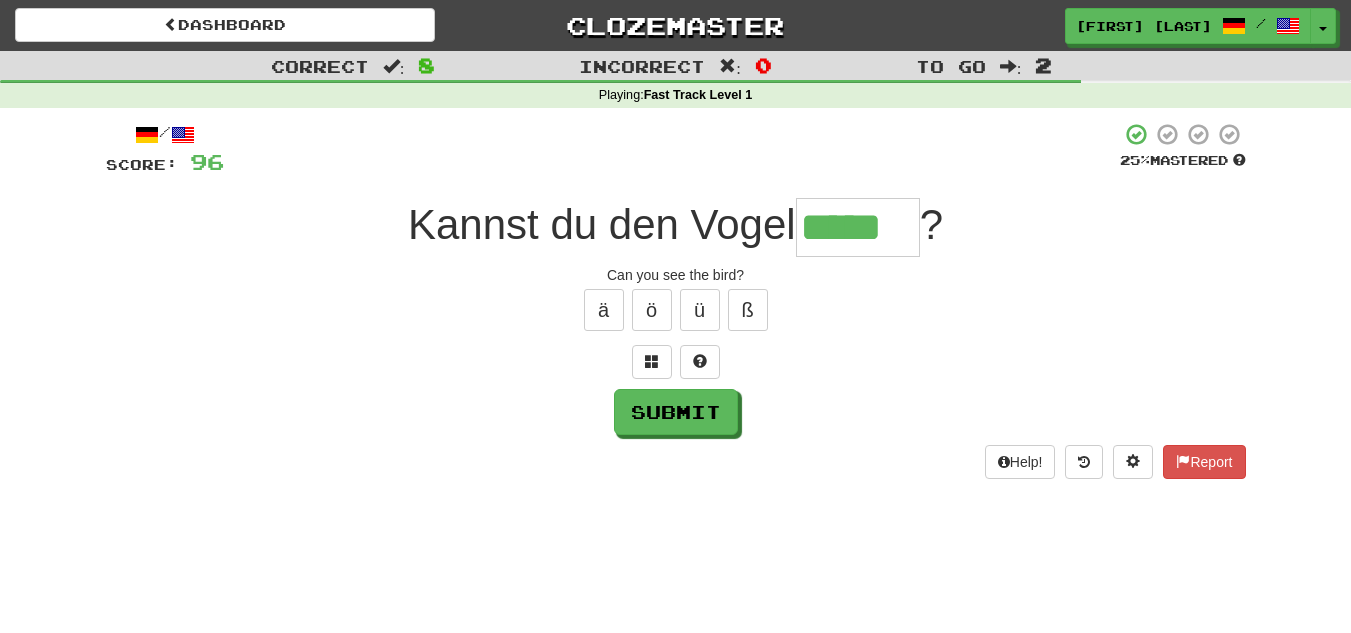 type on "*****" 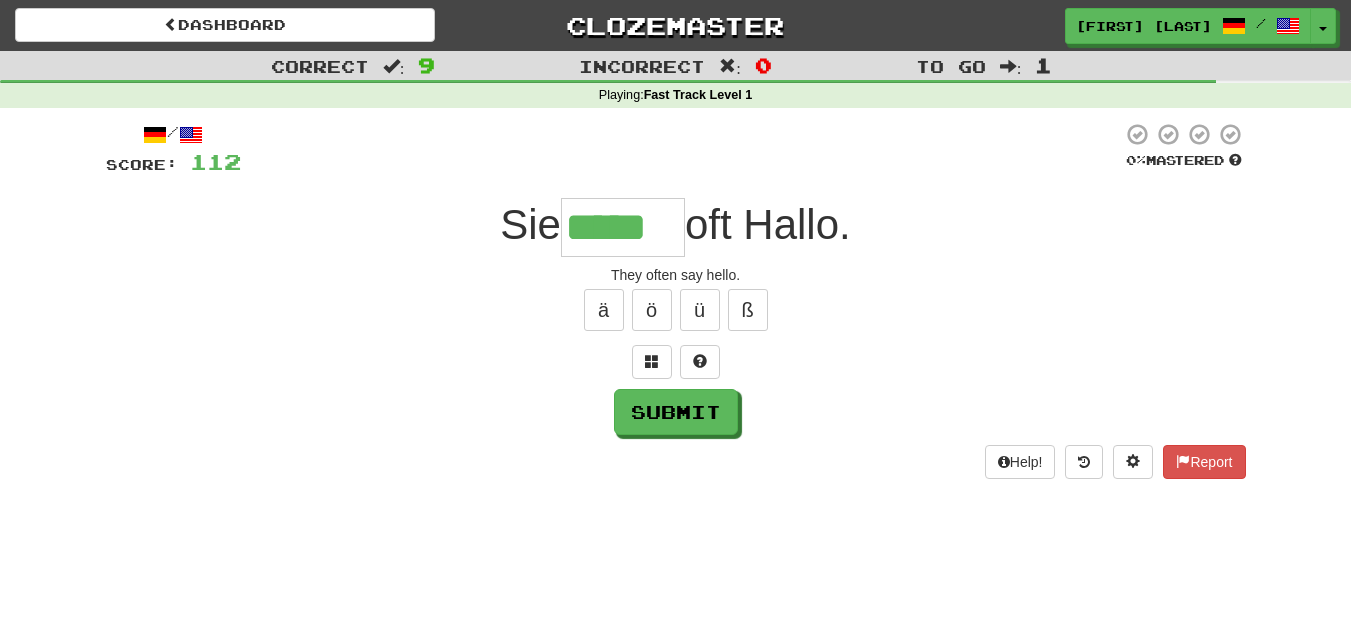 type on "*****" 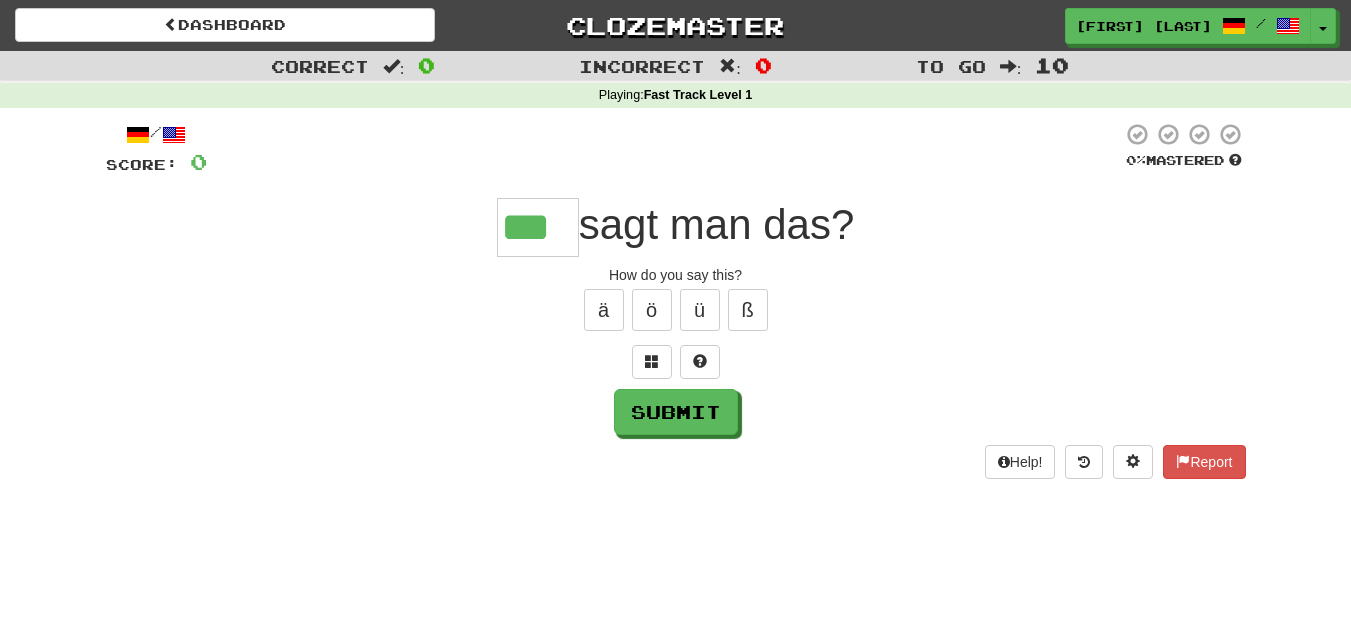 type on "***" 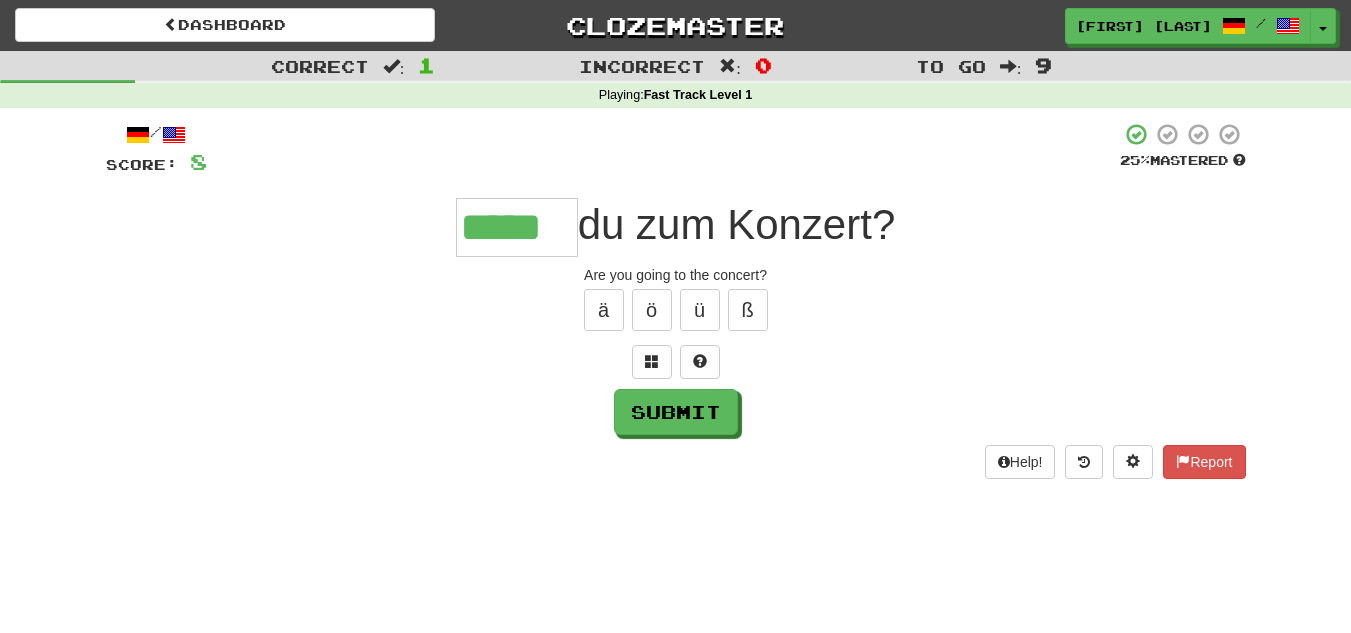 type on "*****" 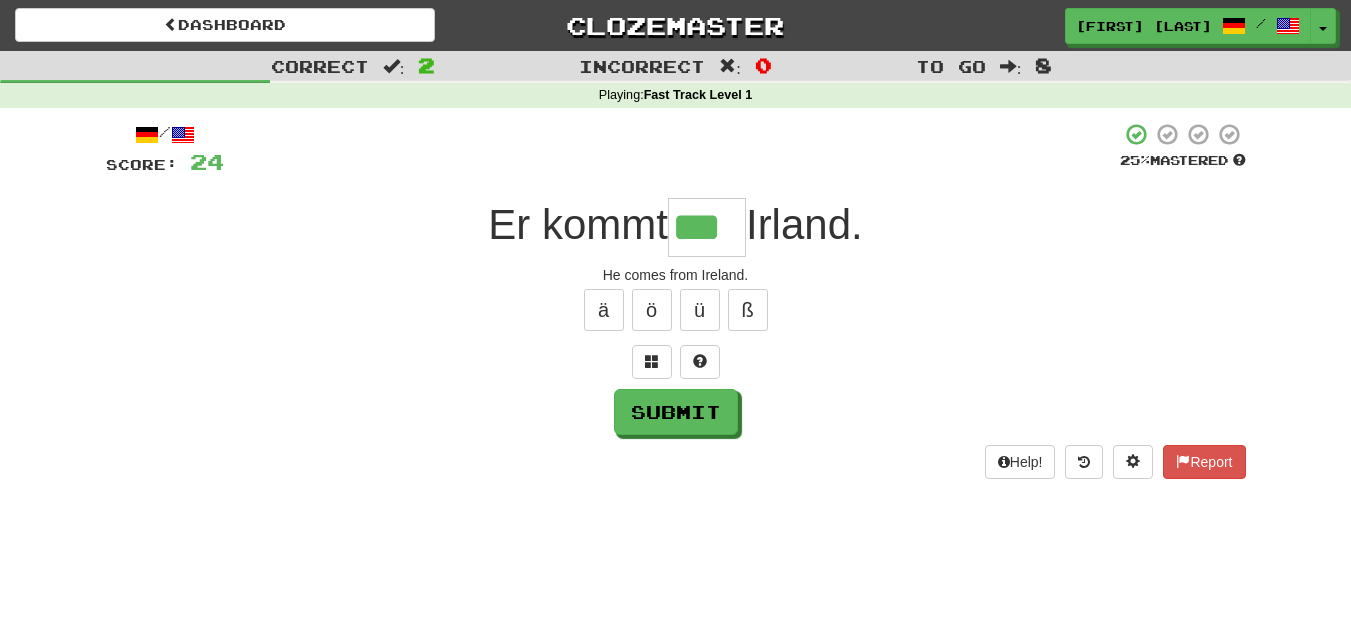 type on "***" 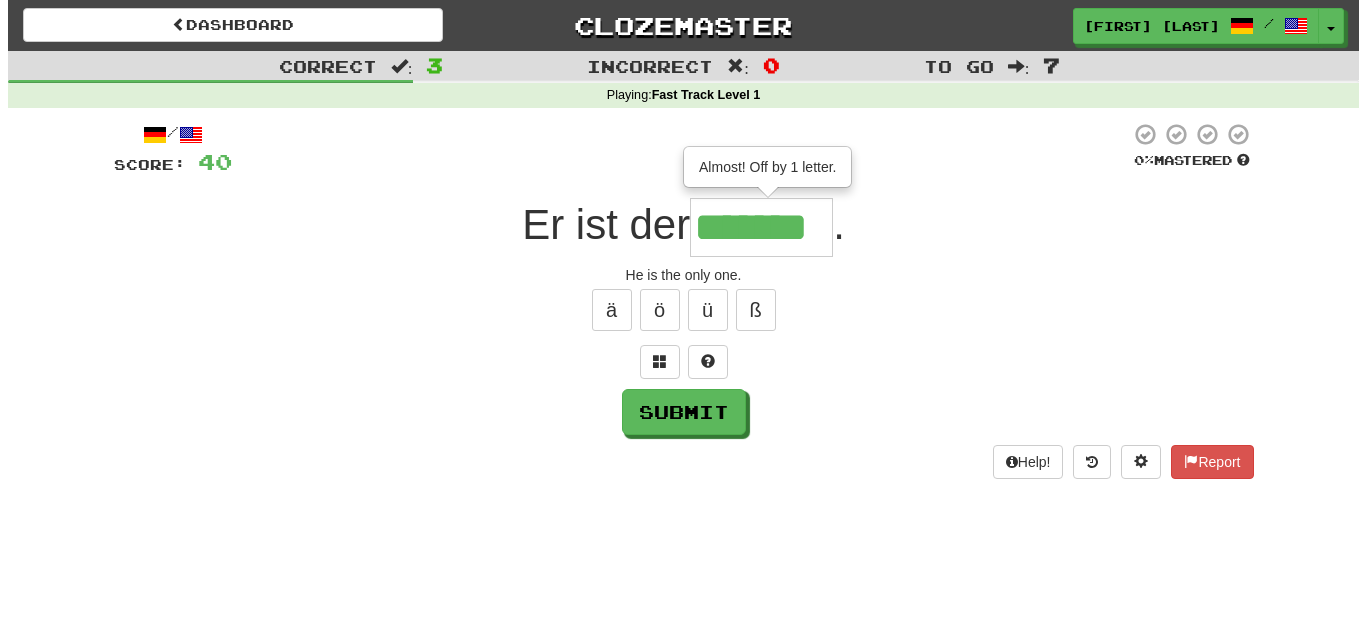 scroll, scrollTop: 0, scrollLeft: 0, axis: both 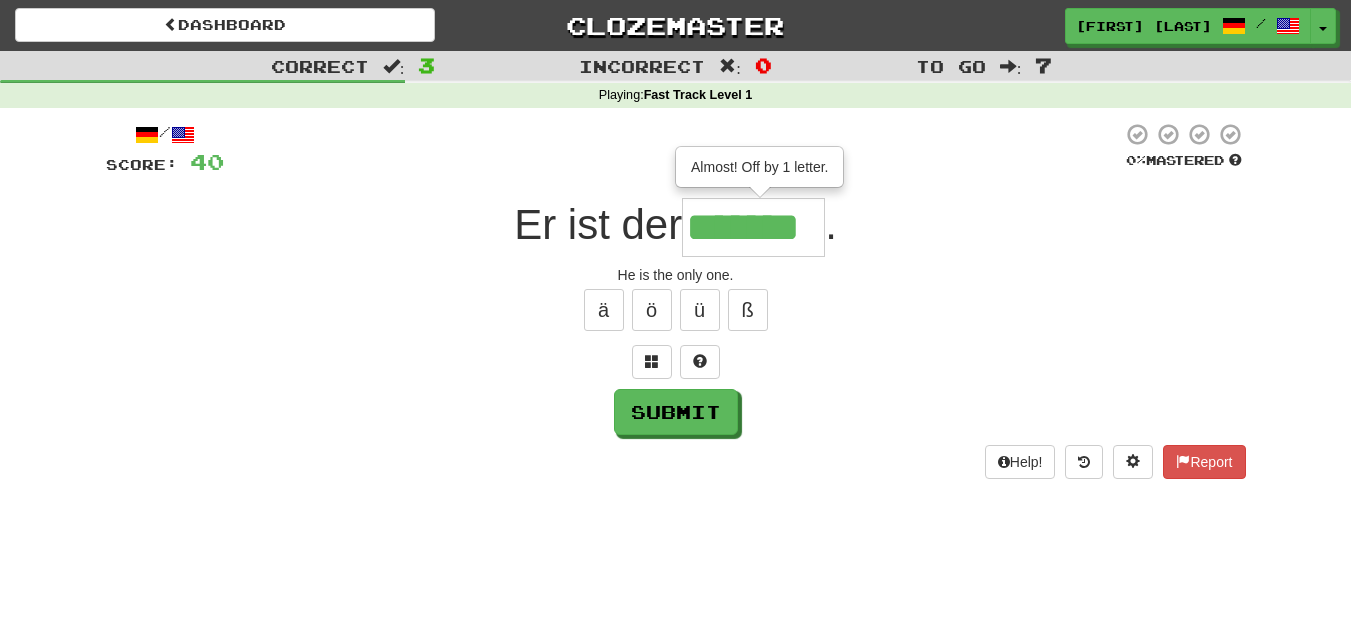 type on "*******" 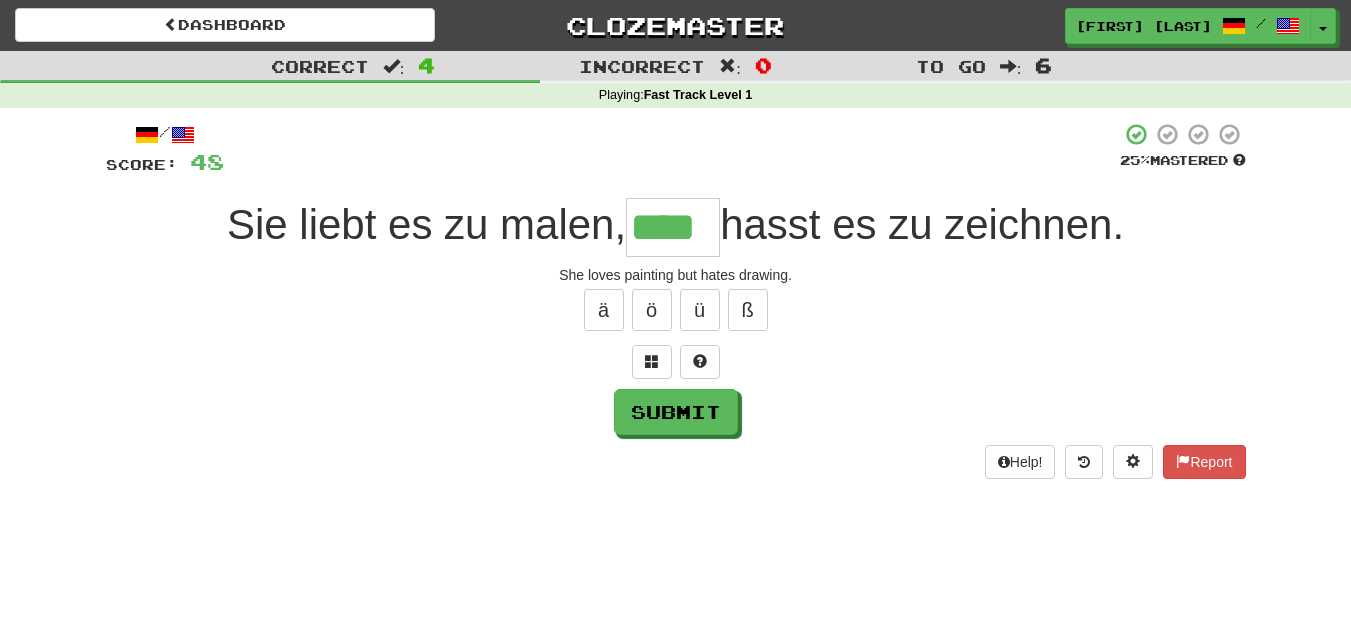 type on "****" 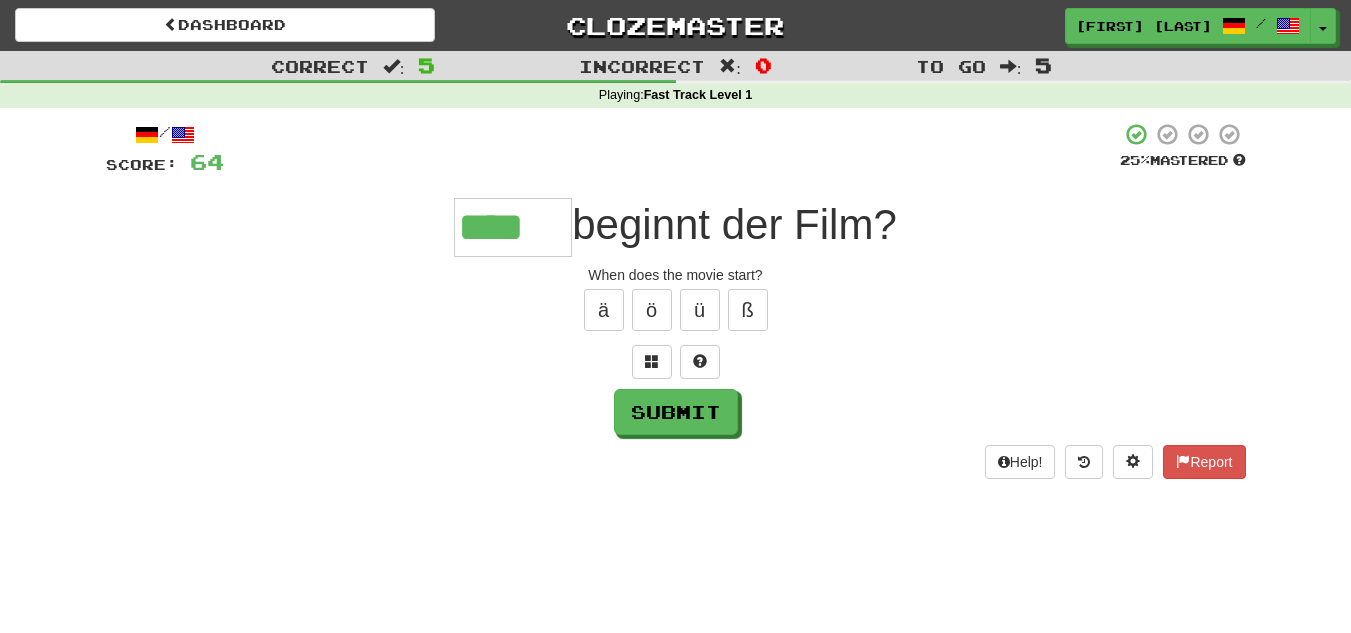type on "****" 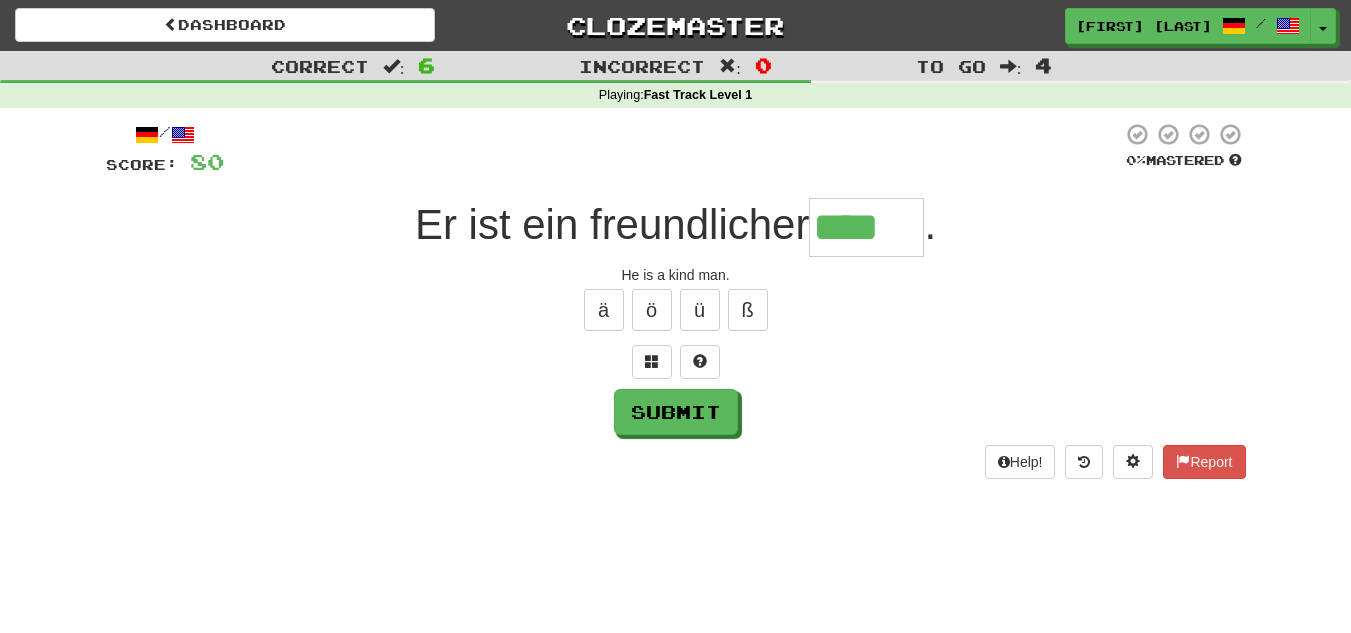 type on "****" 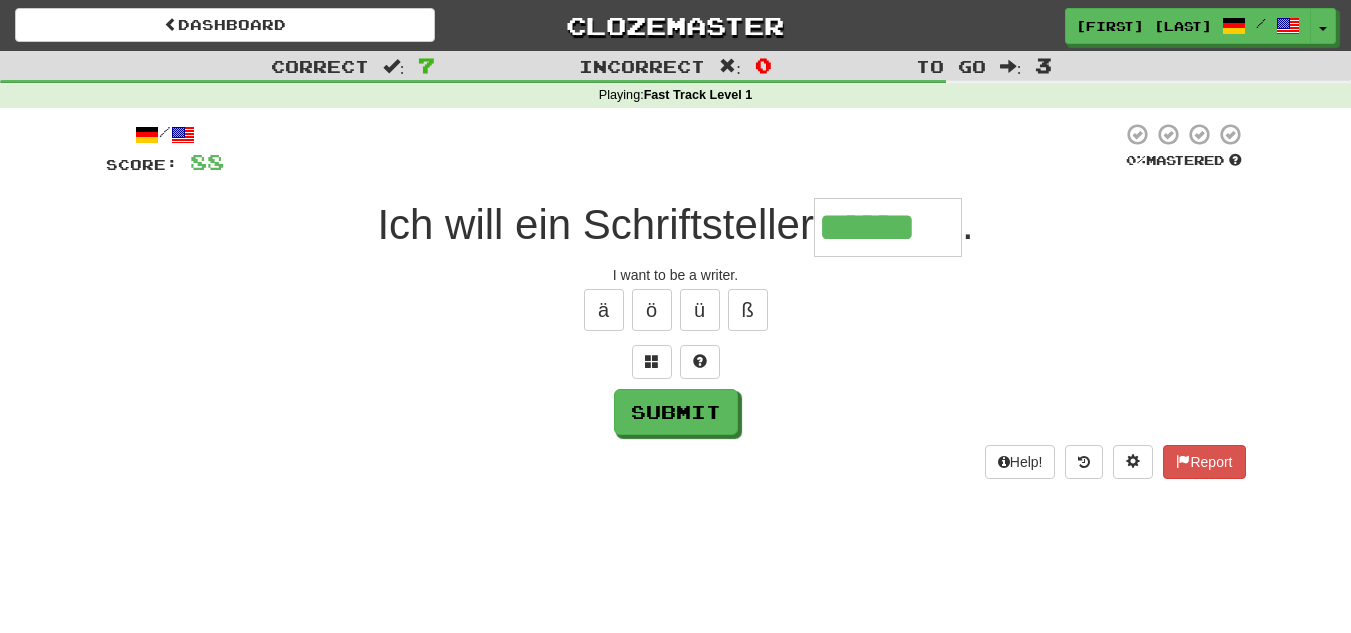 type on "******" 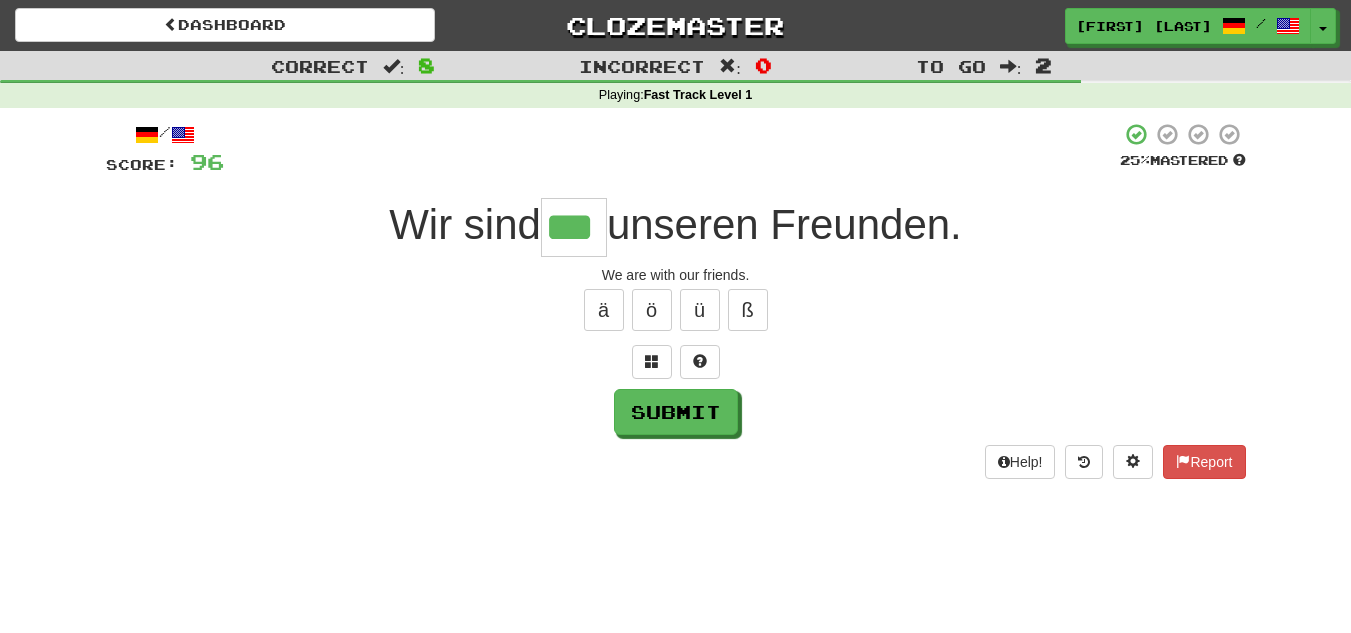 type on "***" 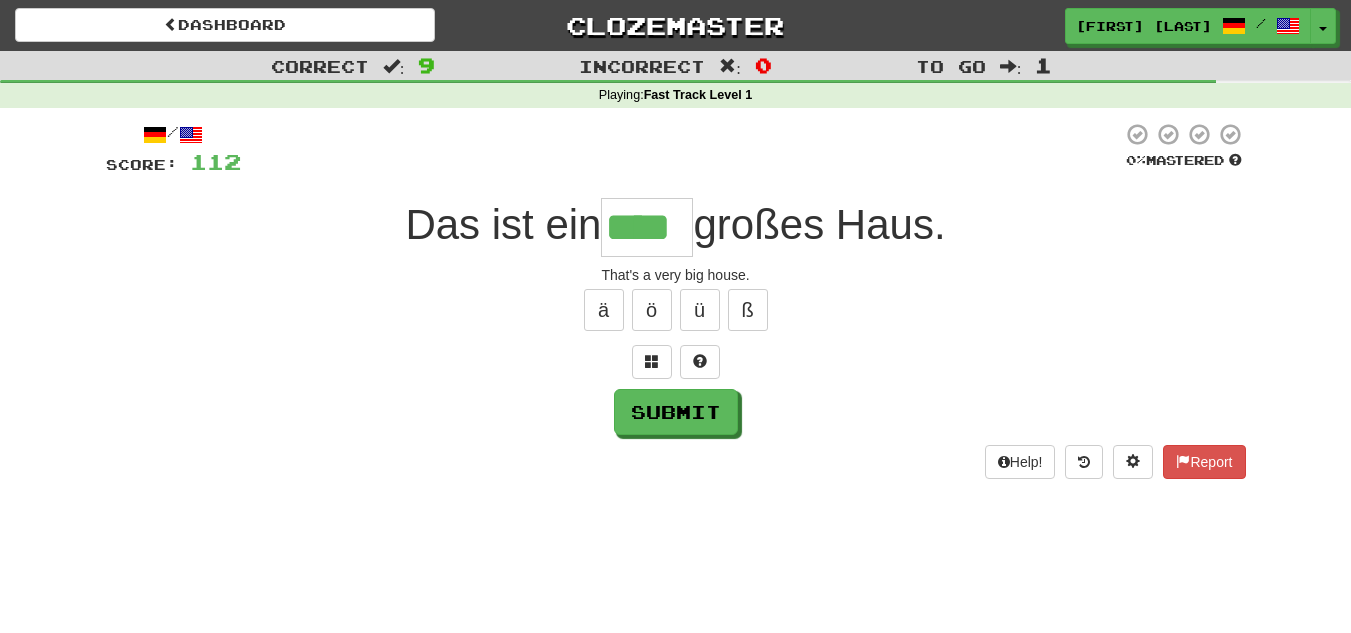 type on "****" 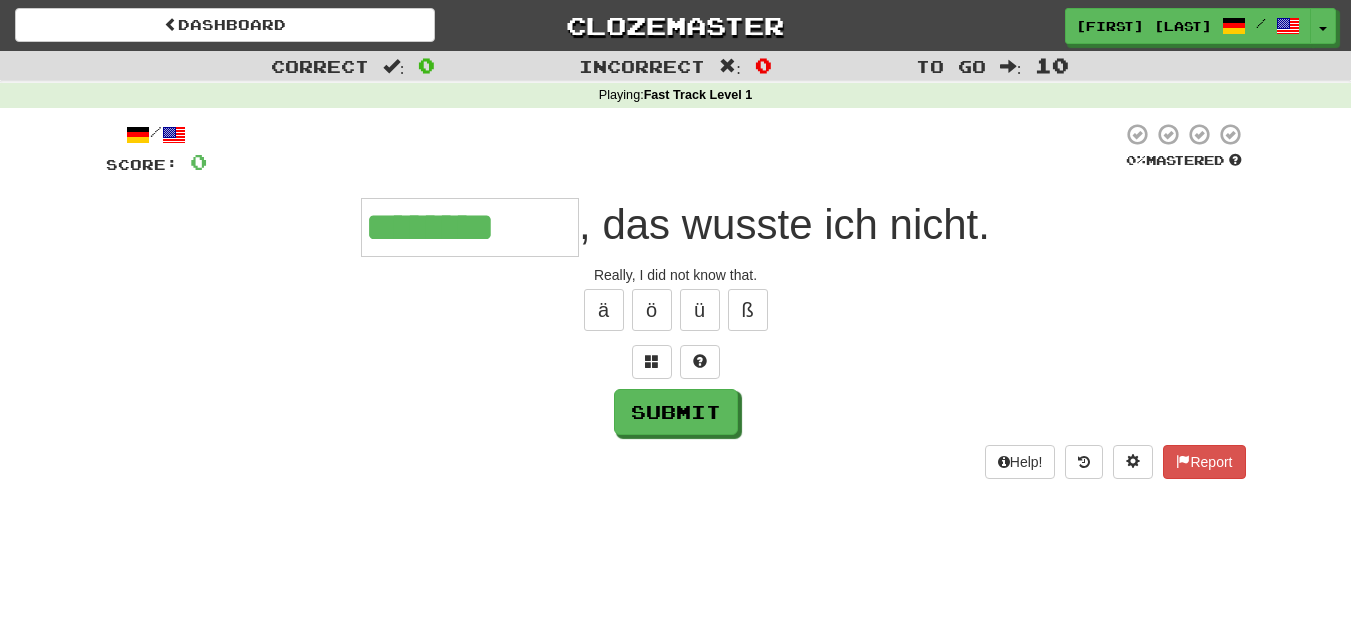 type on "**********" 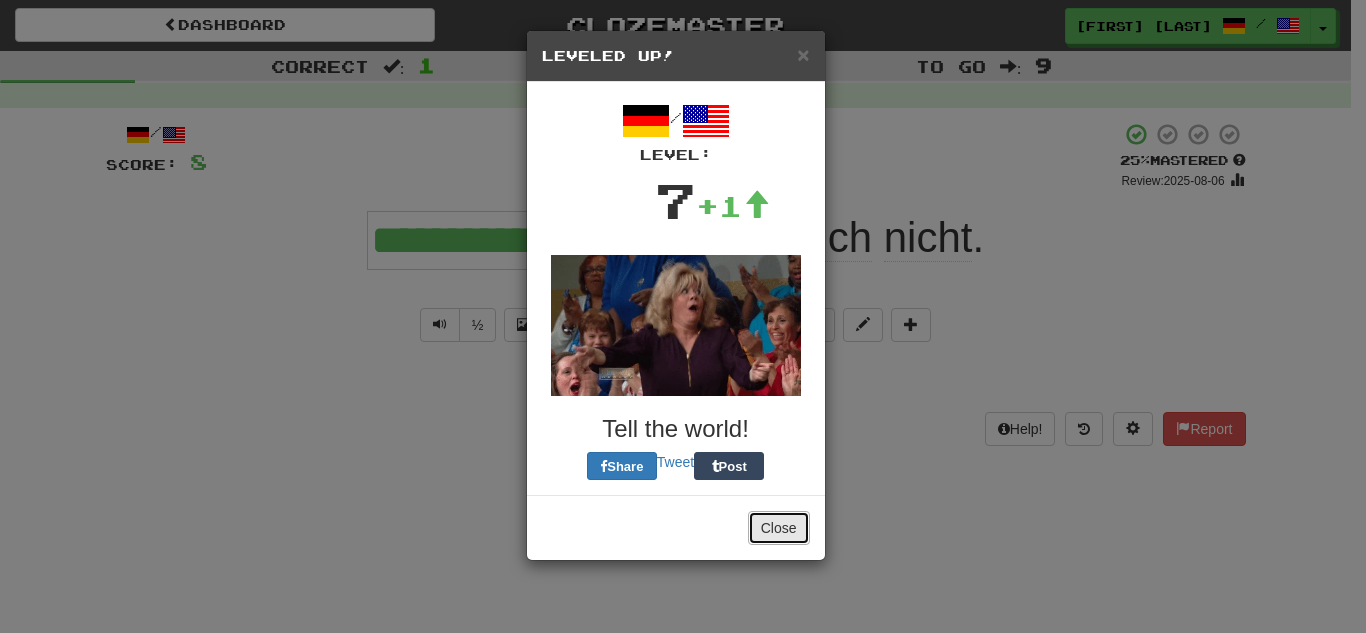 click on "Close" at bounding box center [779, 528] 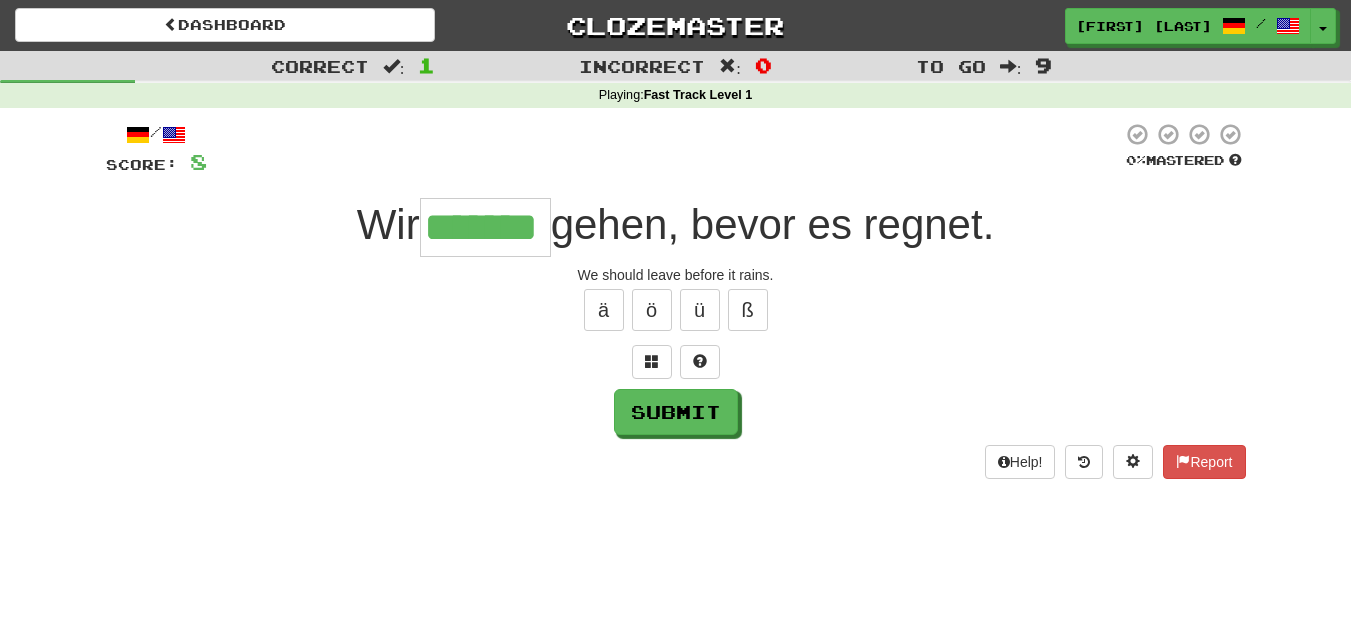 type on "*******" 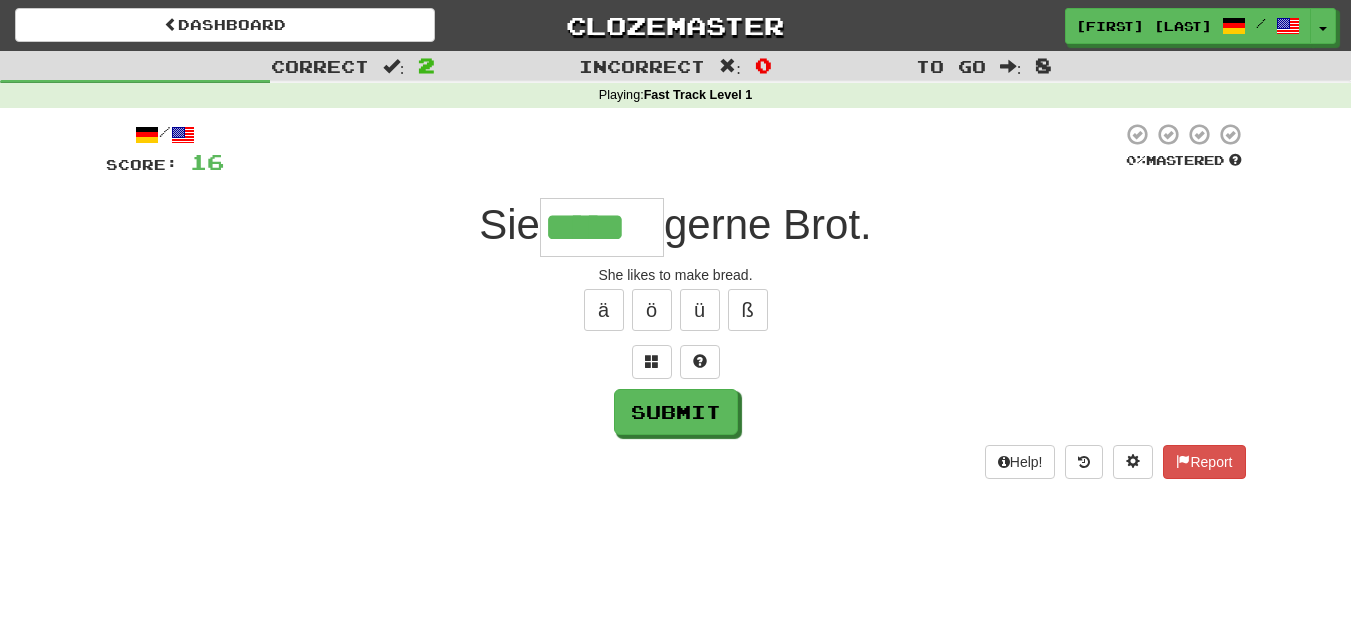 type on "*****" 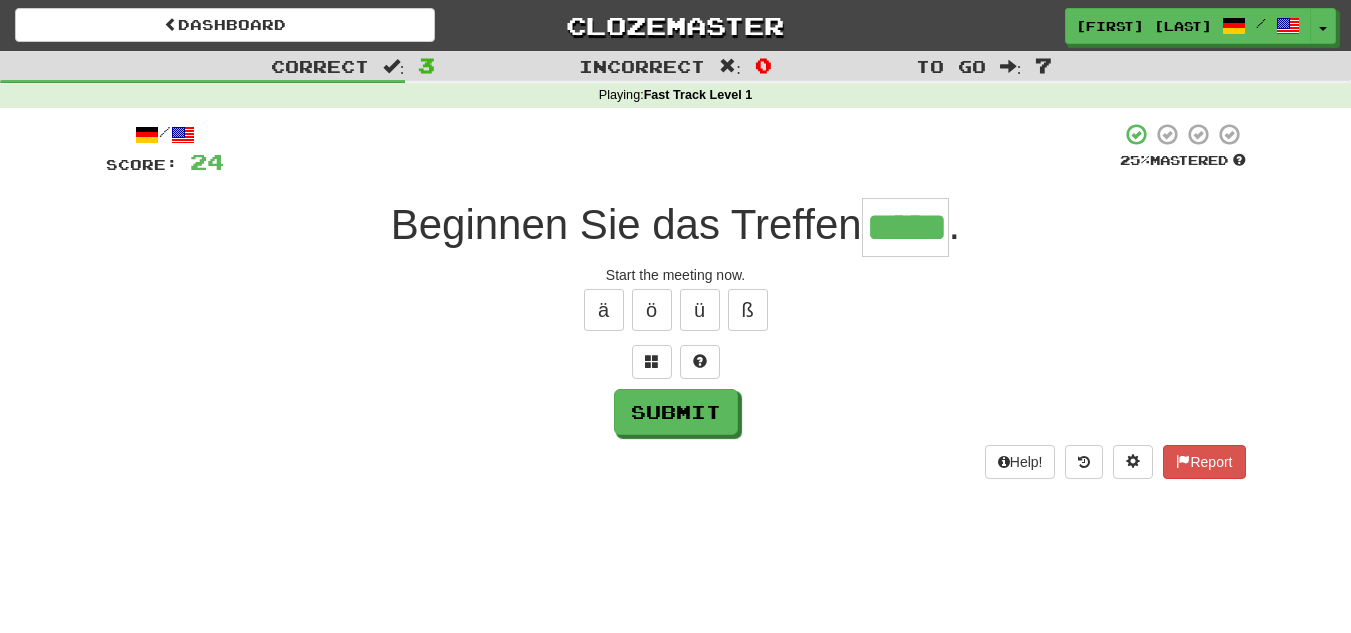 type on "*****" 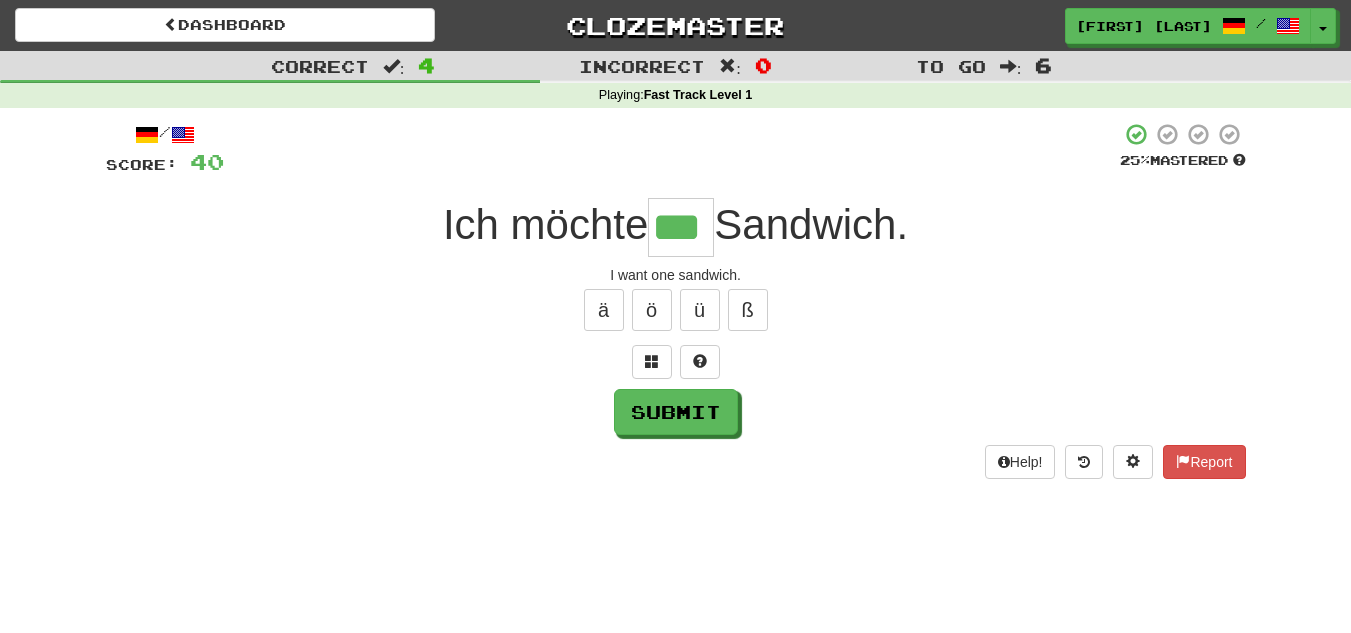 type on "***" 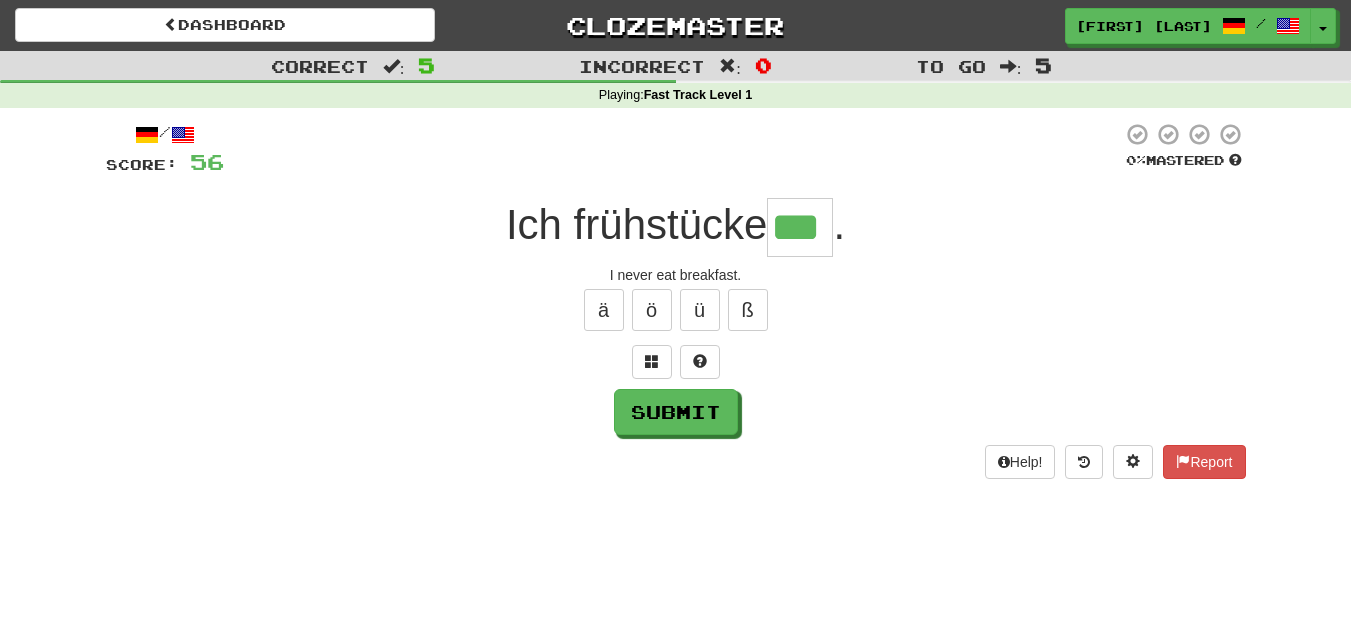 type on "***" 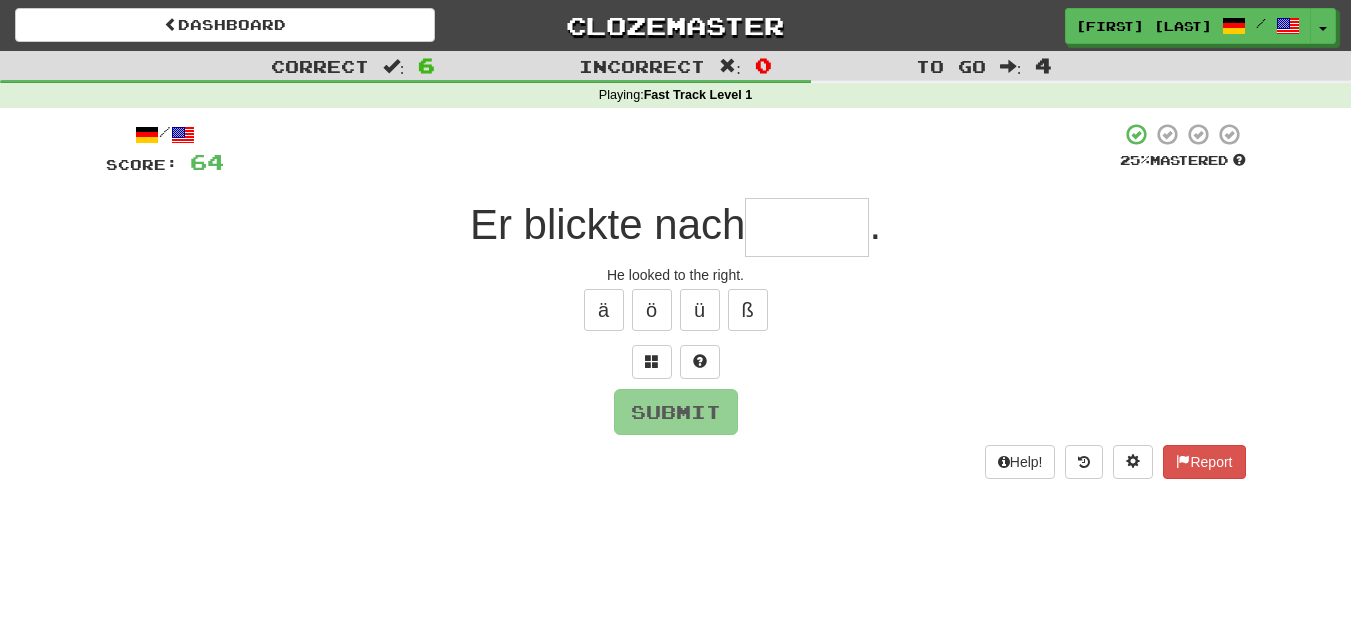 type on "*" 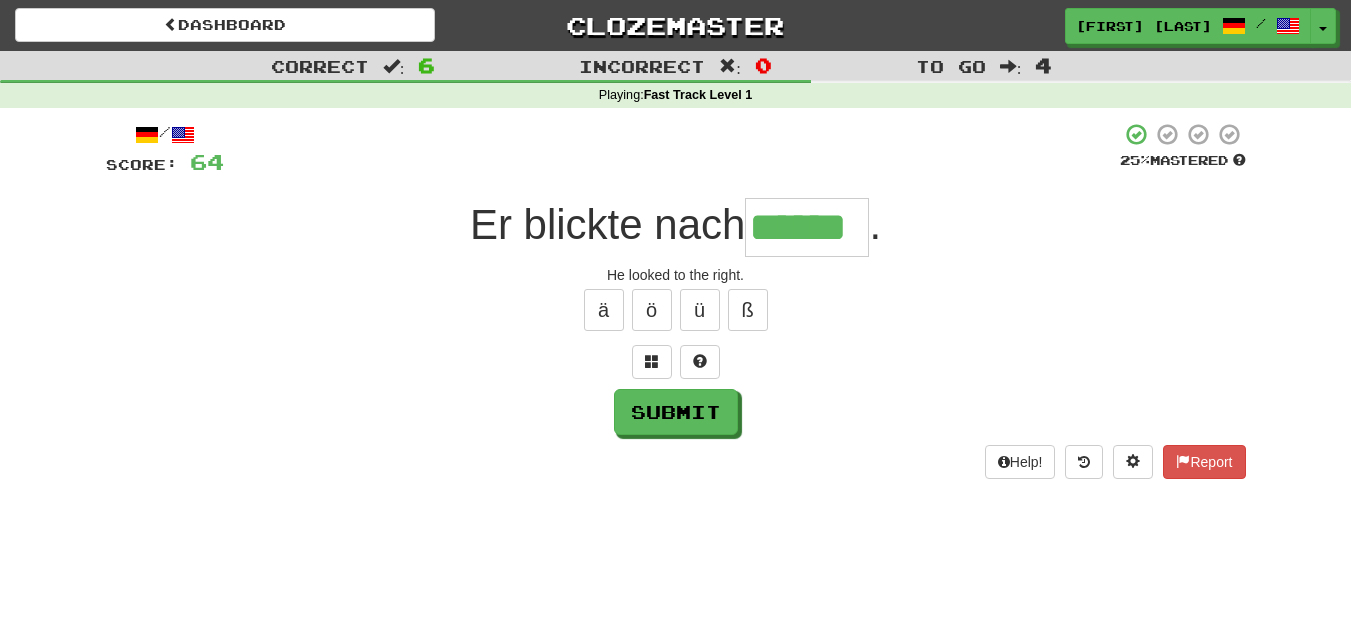 type on "******" 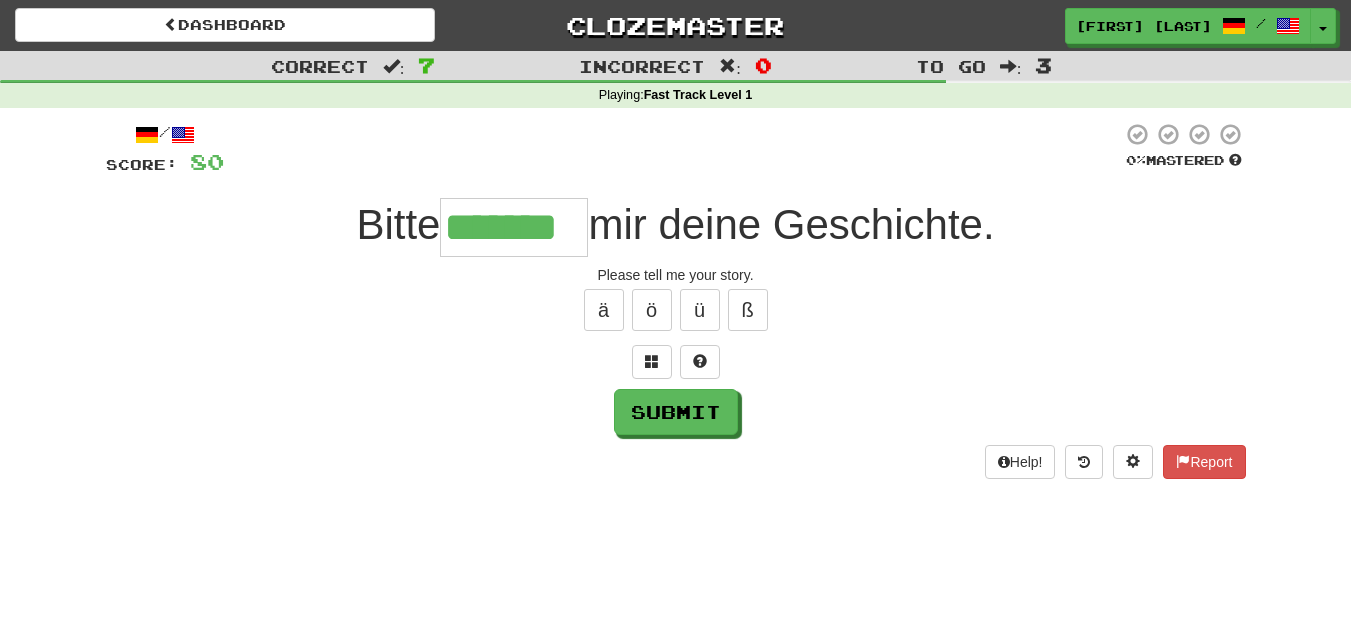 type on "*******" 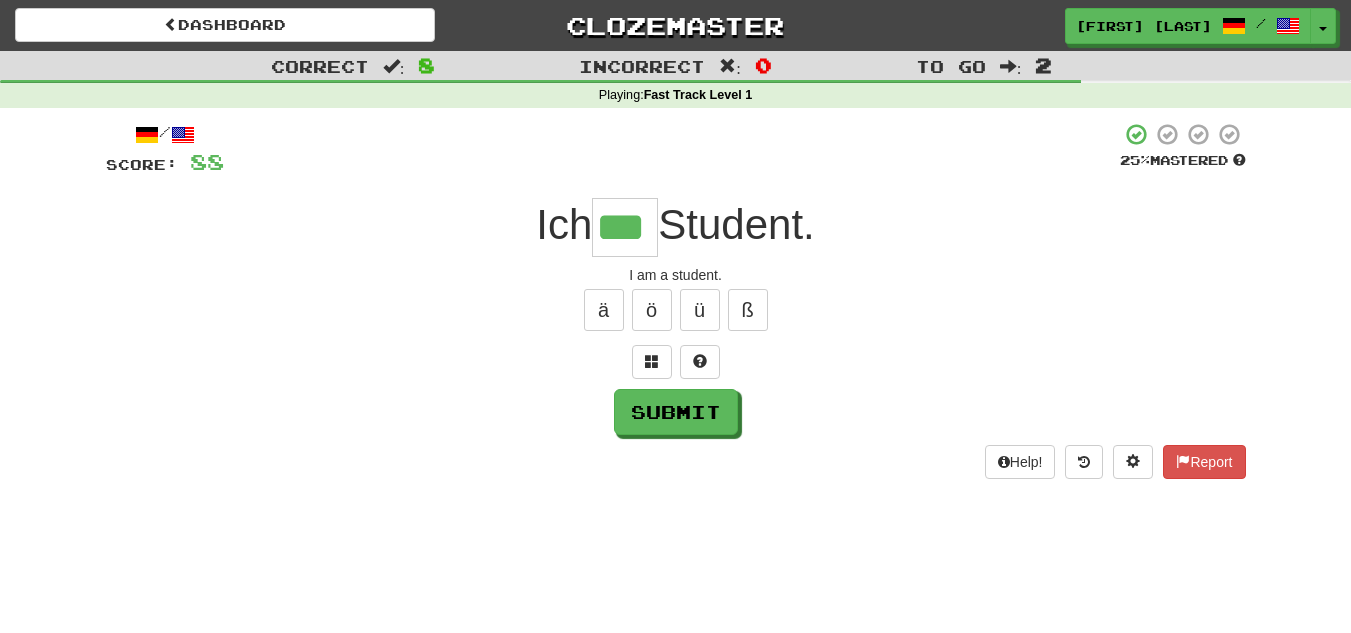 type on "***" 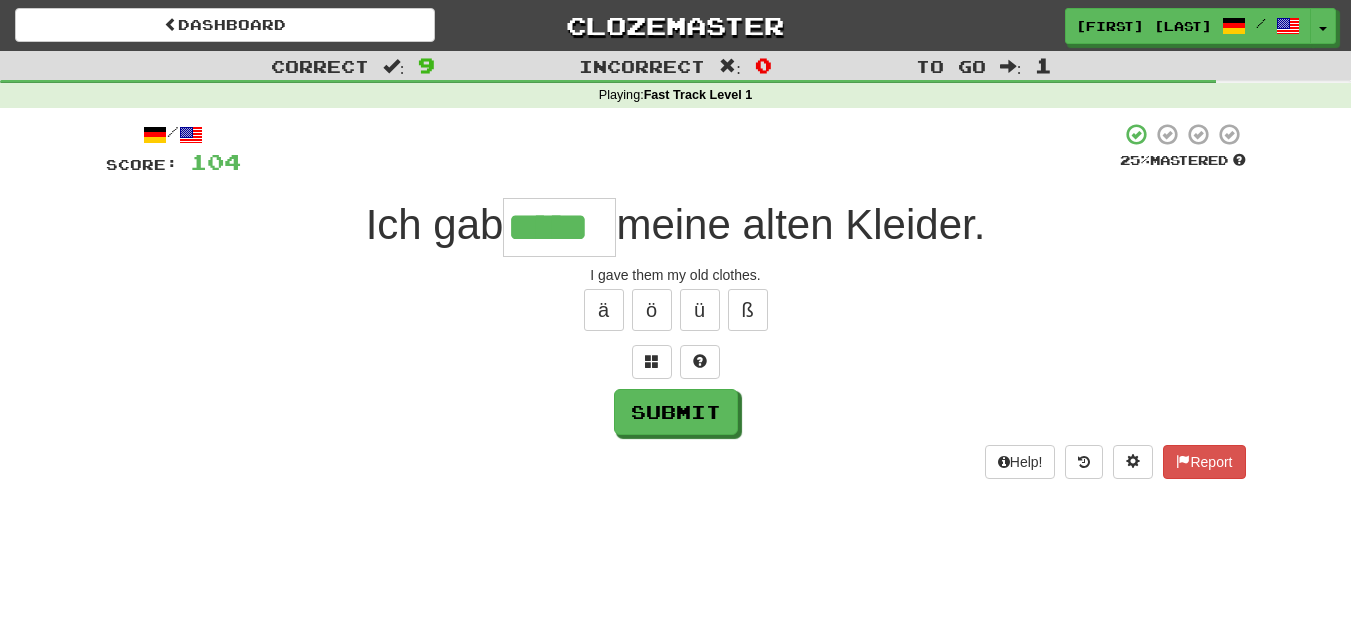 type on "*****" 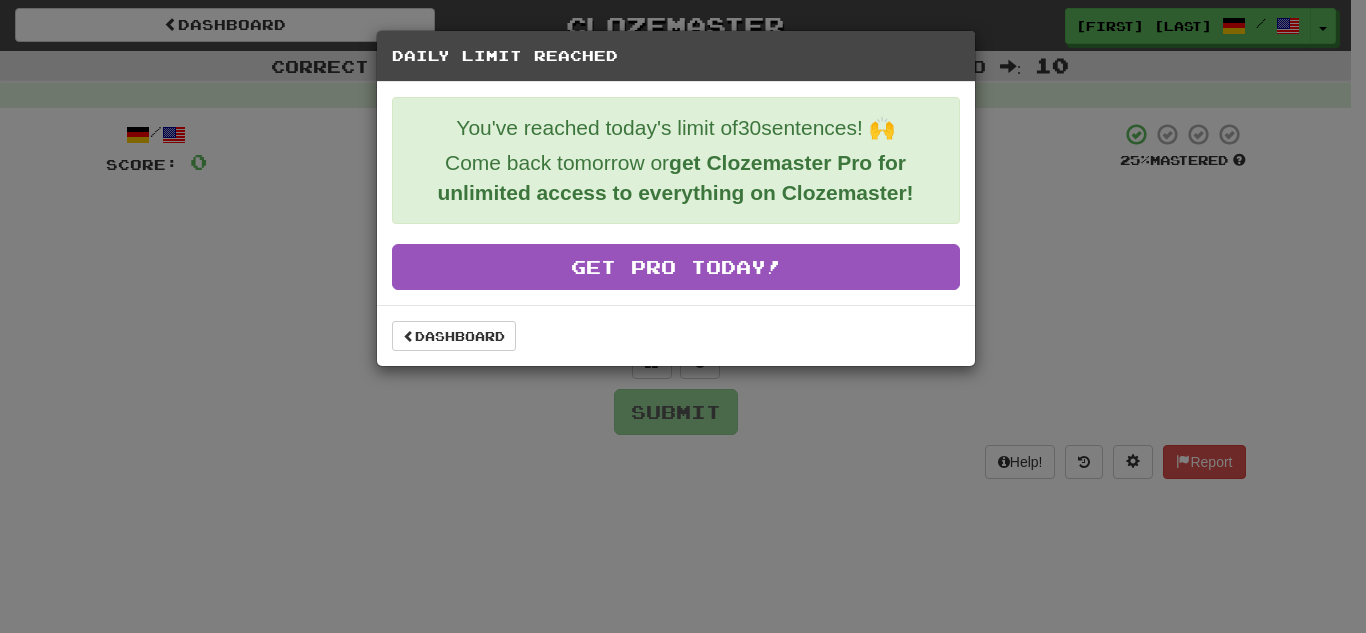click on "Dashboard" at bounding box center [676, 335] 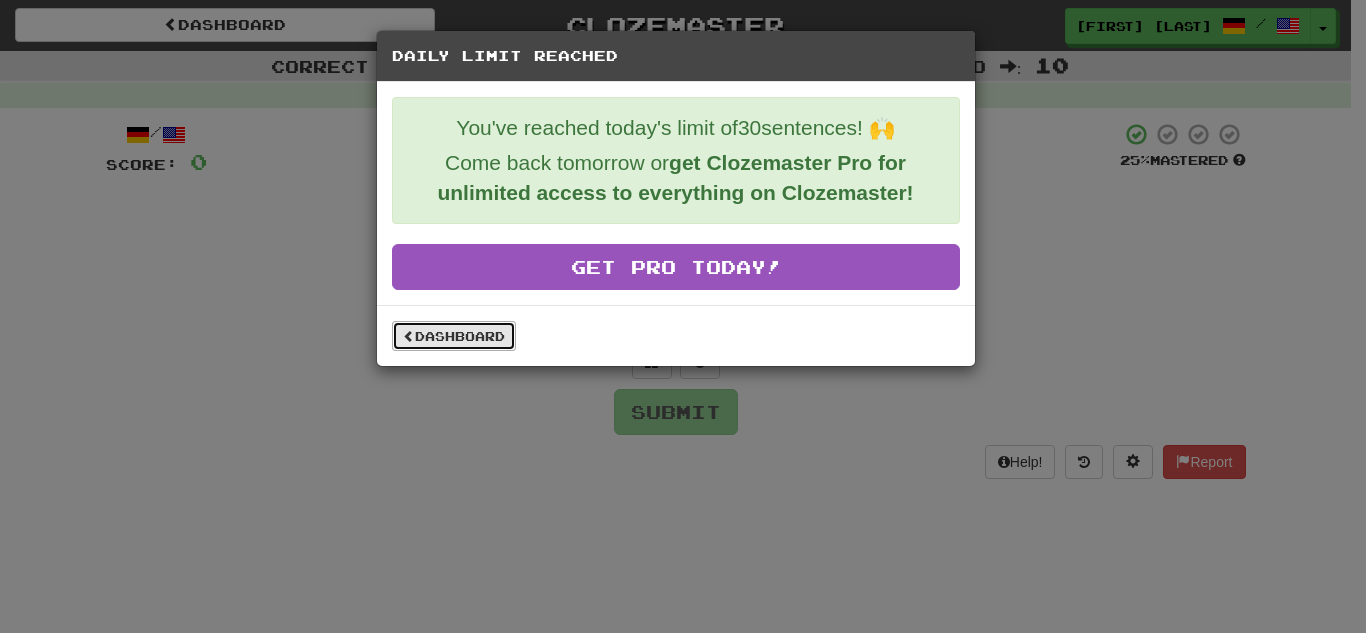 click on "Dashboard" at bounding box center [454, 336] 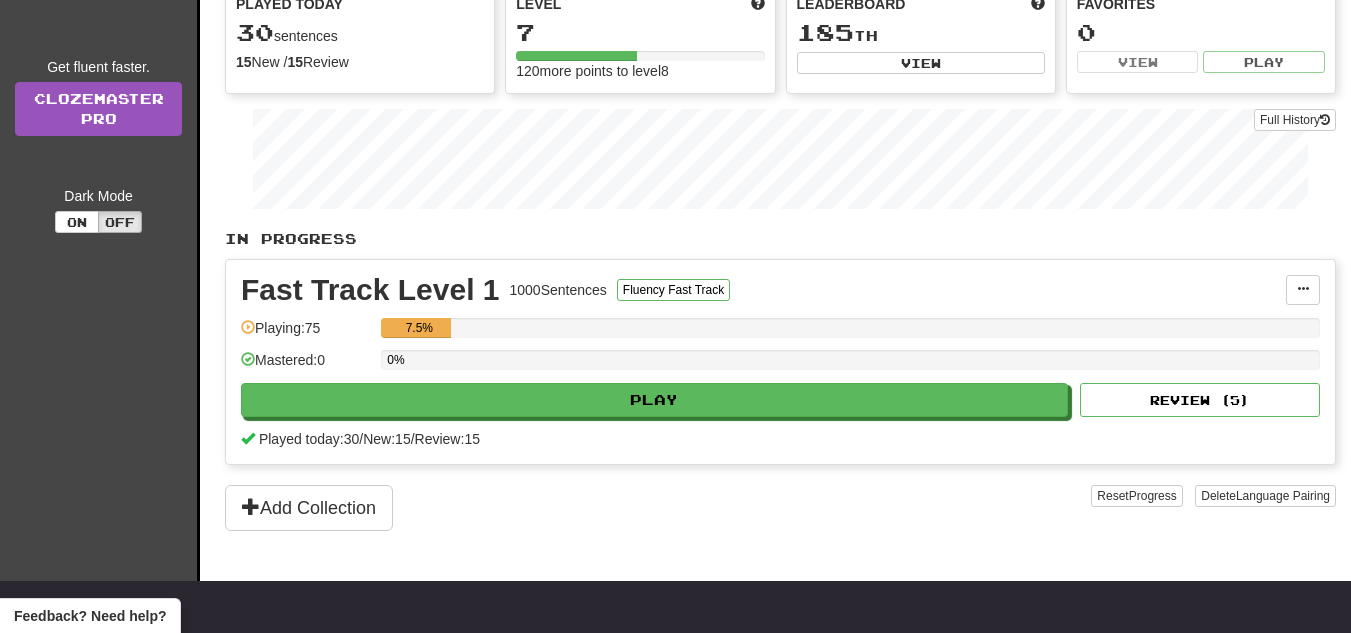scroll, scrollTop: 0, scrollLeft: 0, axis: both 